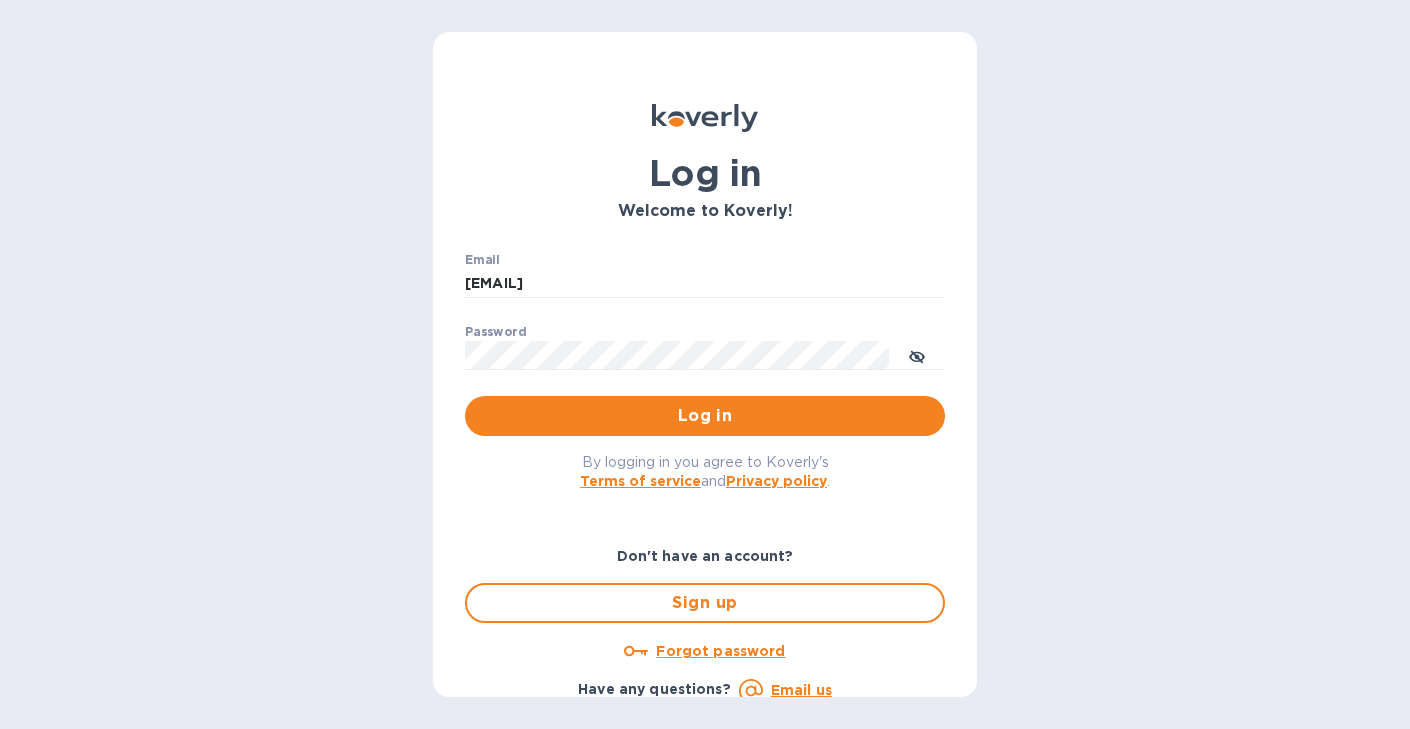 scroll, scrollTop: 0, scrollLeft: 0, axis: both 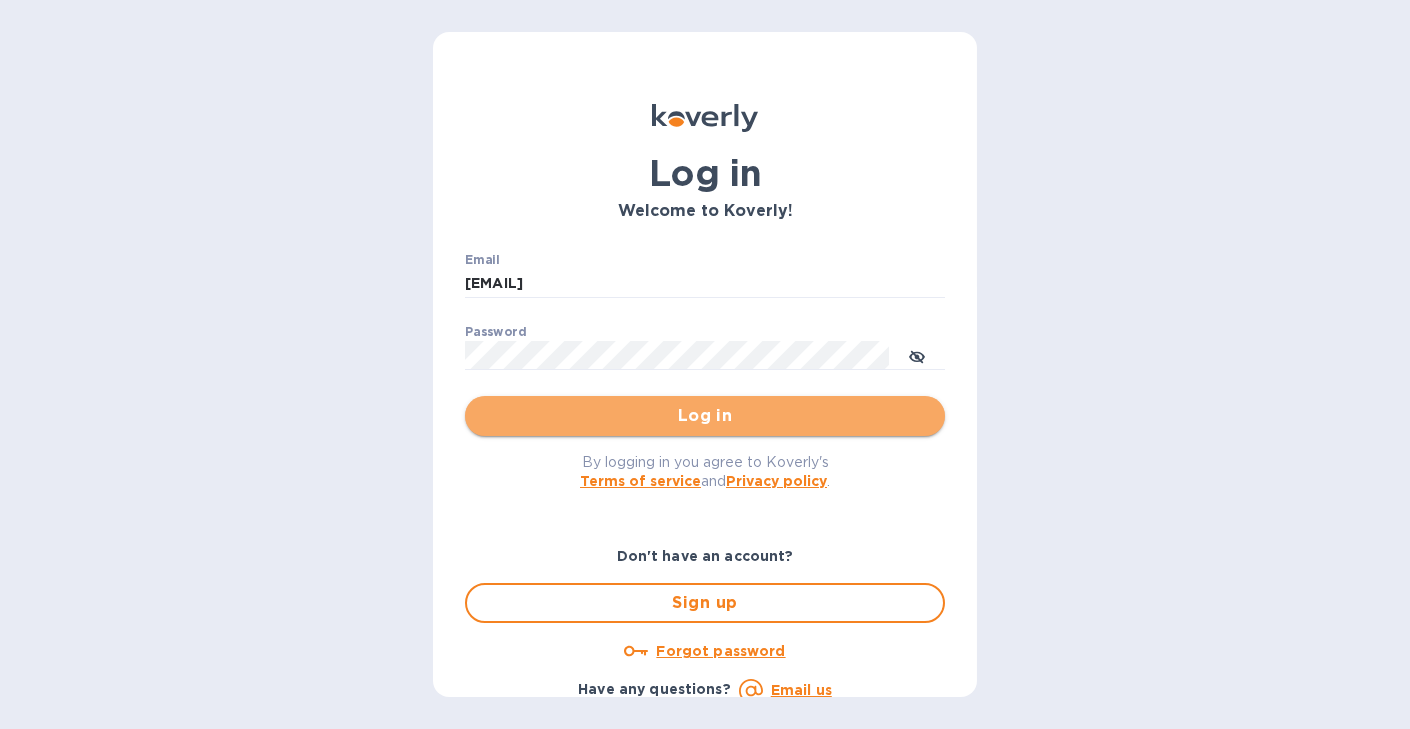 click on "Log in" at bounding box center (705, 416) 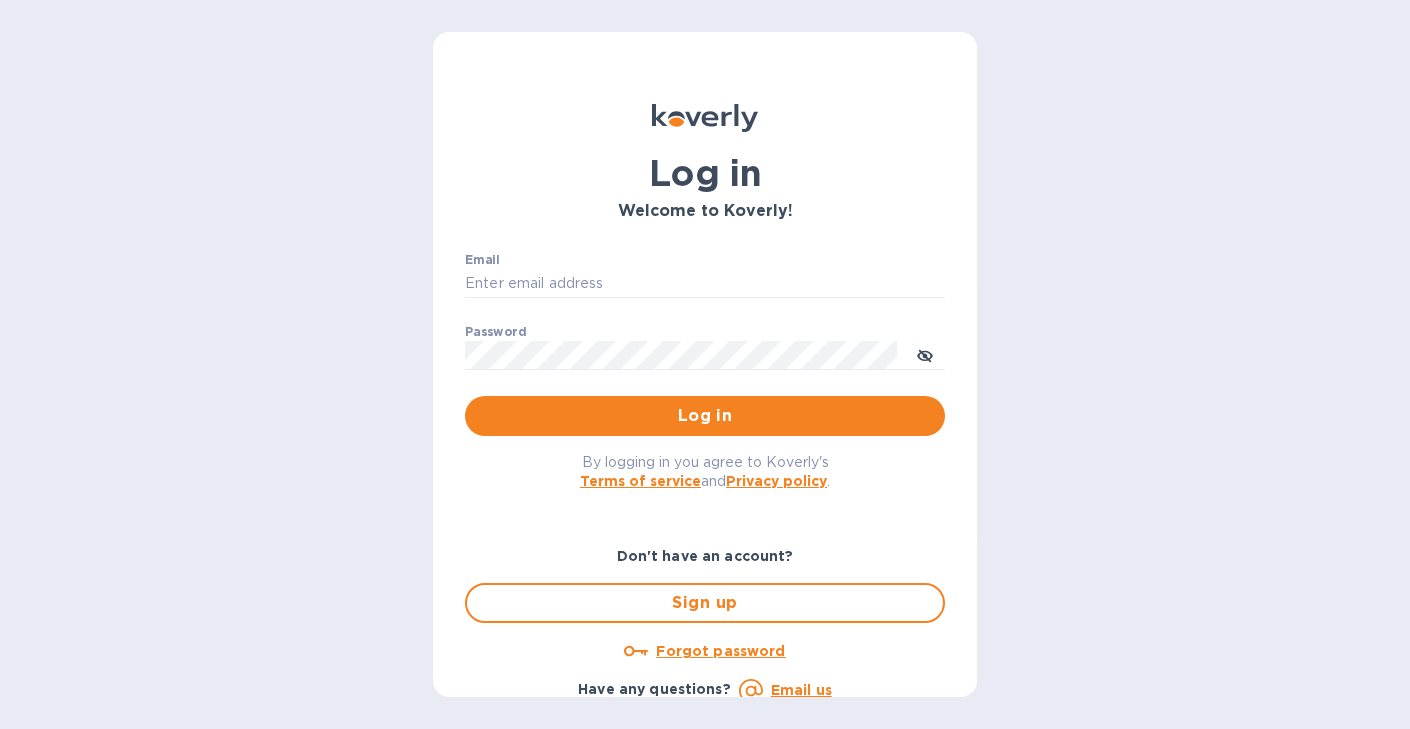 type on "[EMAIL]" 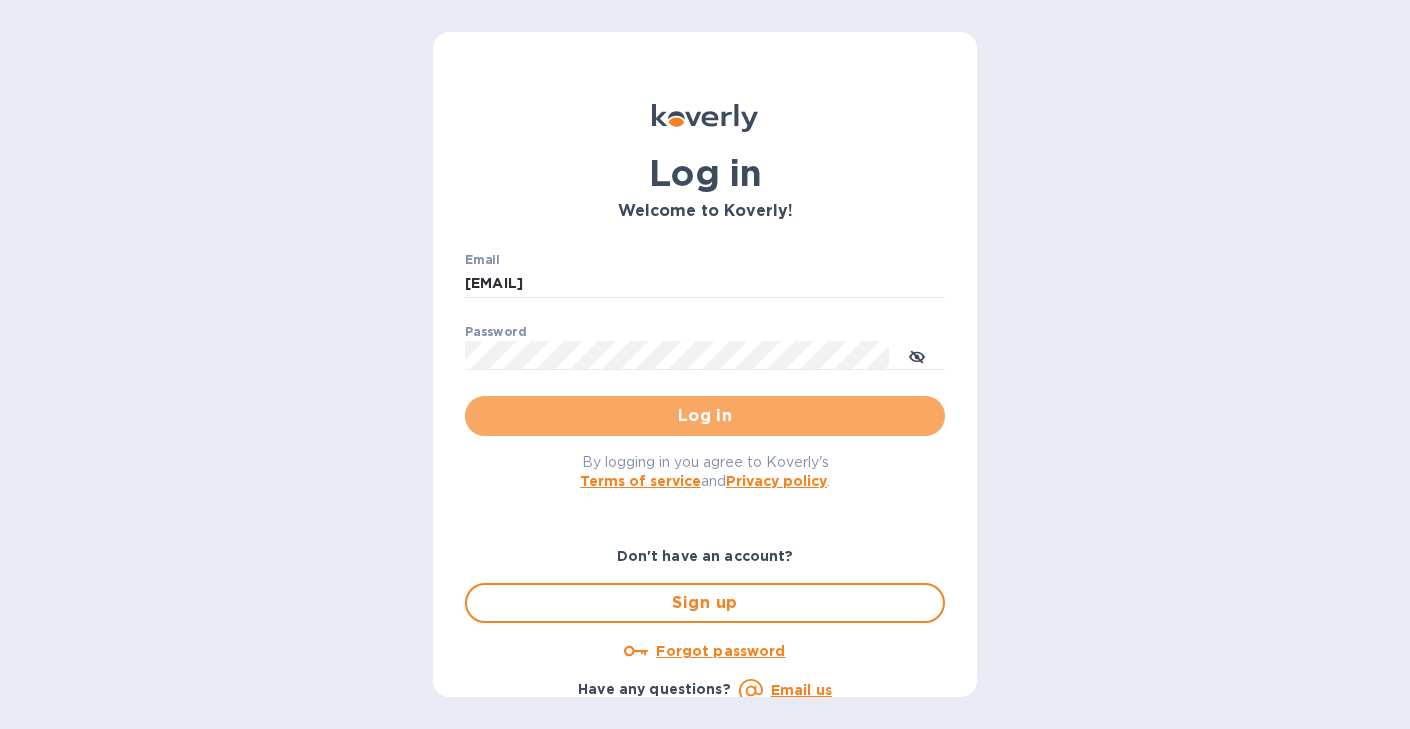 click on "Log in" at bounding box center [705, 416] 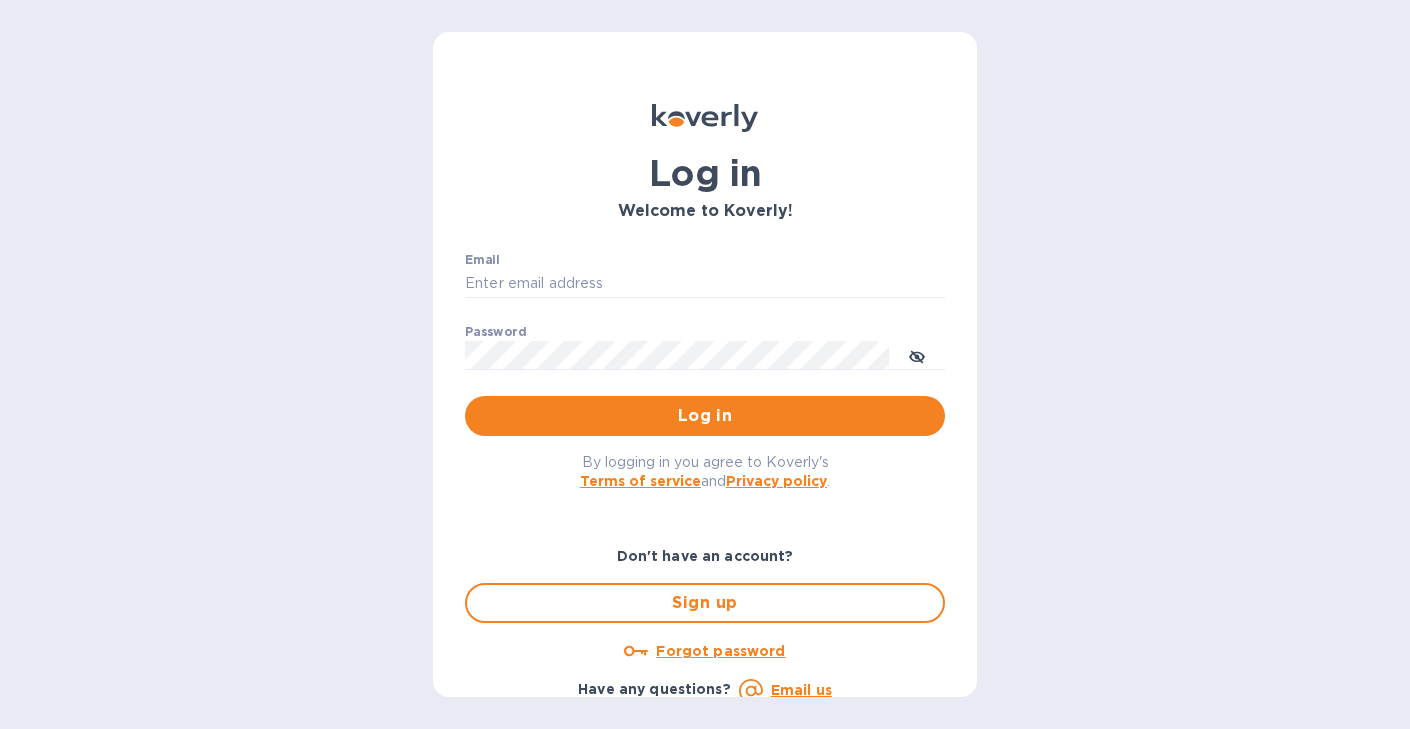 type on "[EMAIL]" 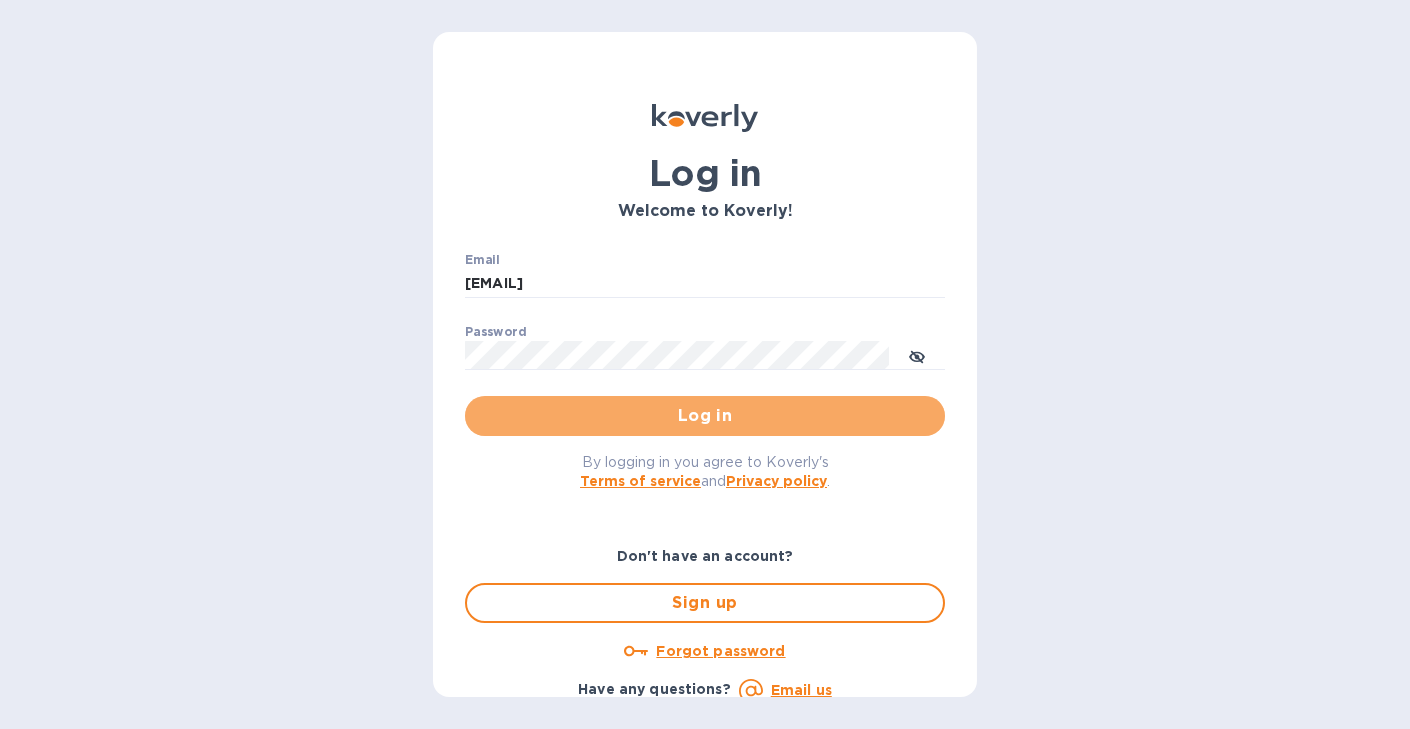 click on "Log in" at bounding box center [705, 416] 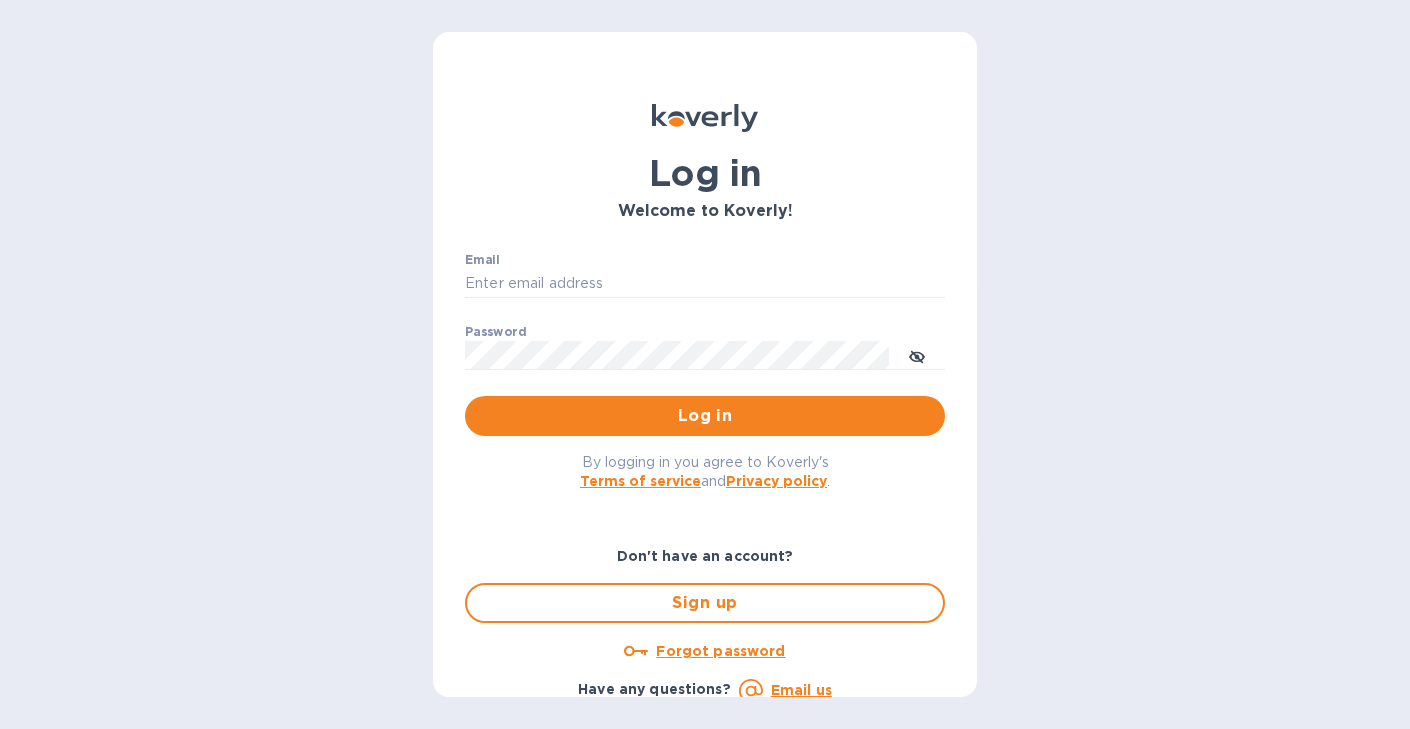 type on "[EMAIL]" 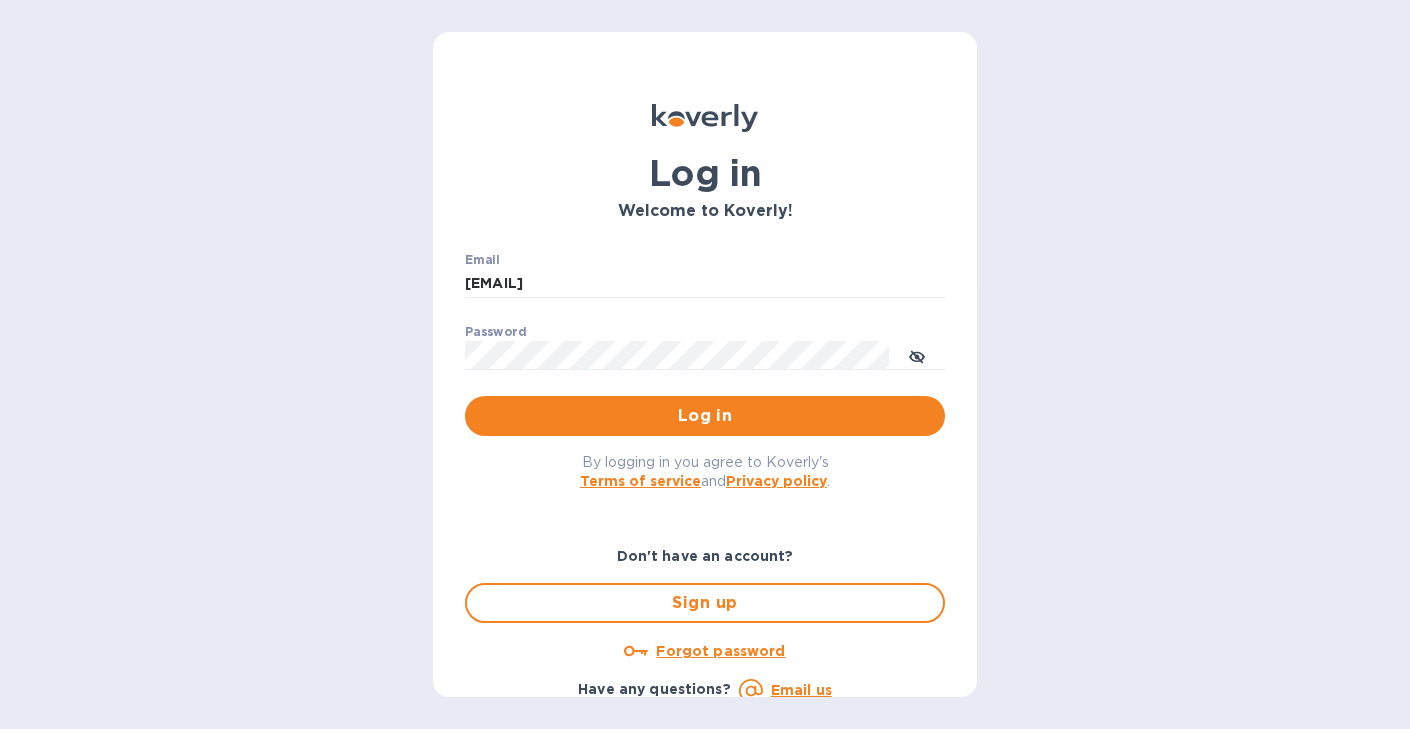 click on "Forgot password" at bounding box center [720, 651] 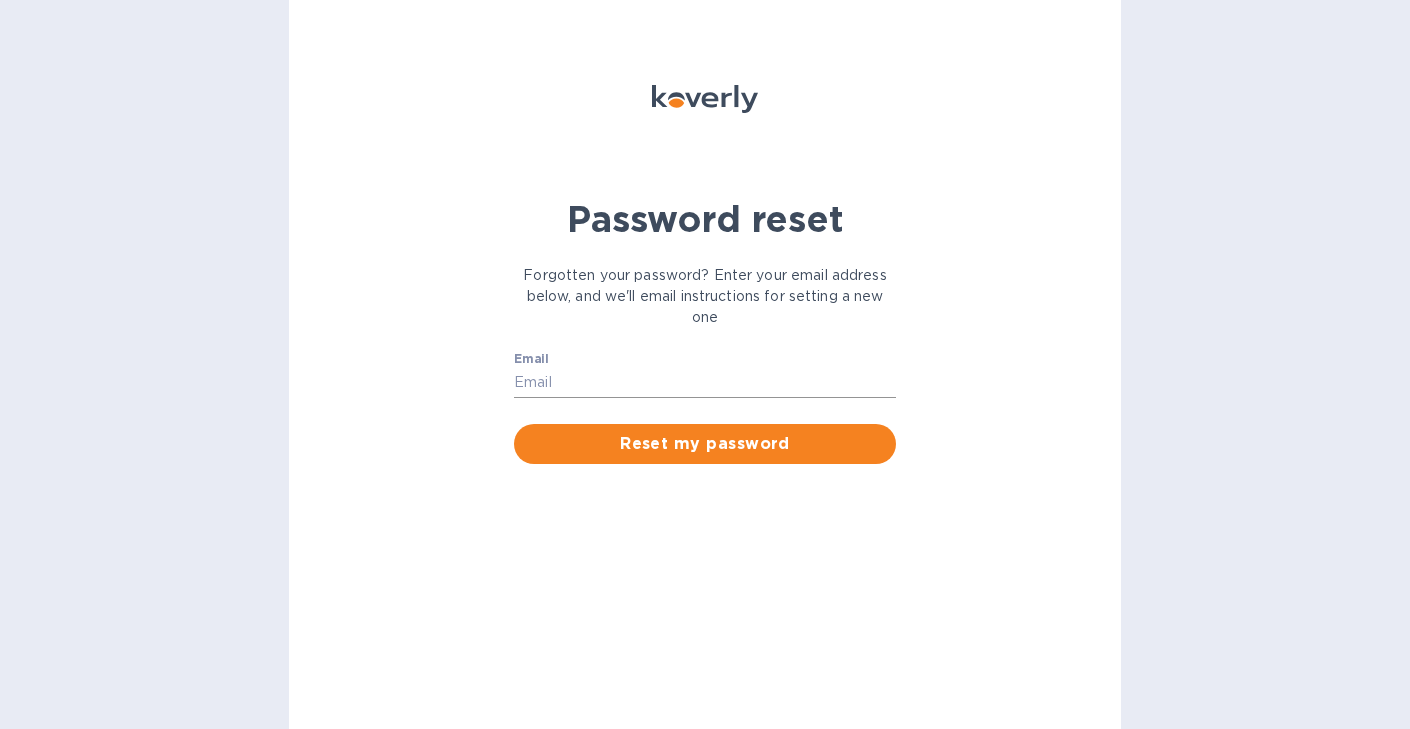 click on "Email" at bounding box center (705, 383) 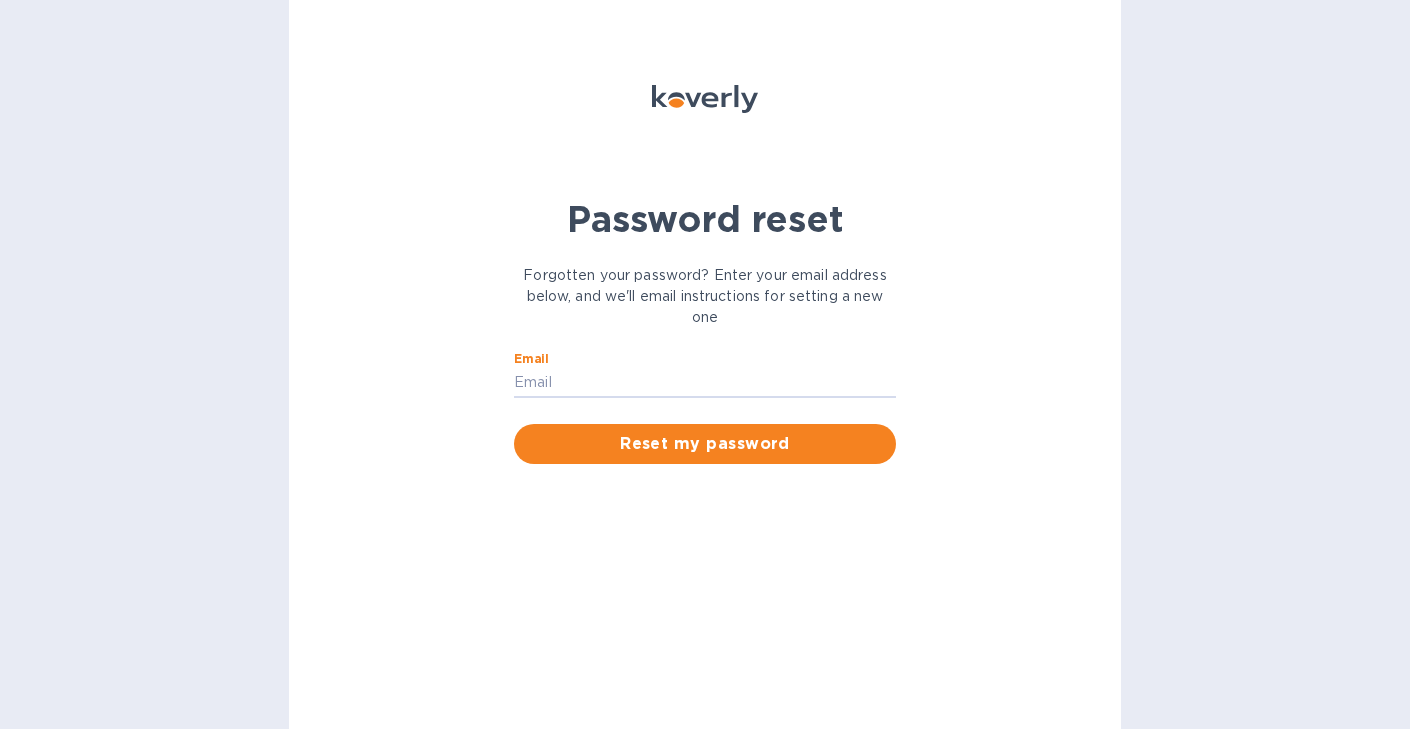 type on "[EMAIL]" 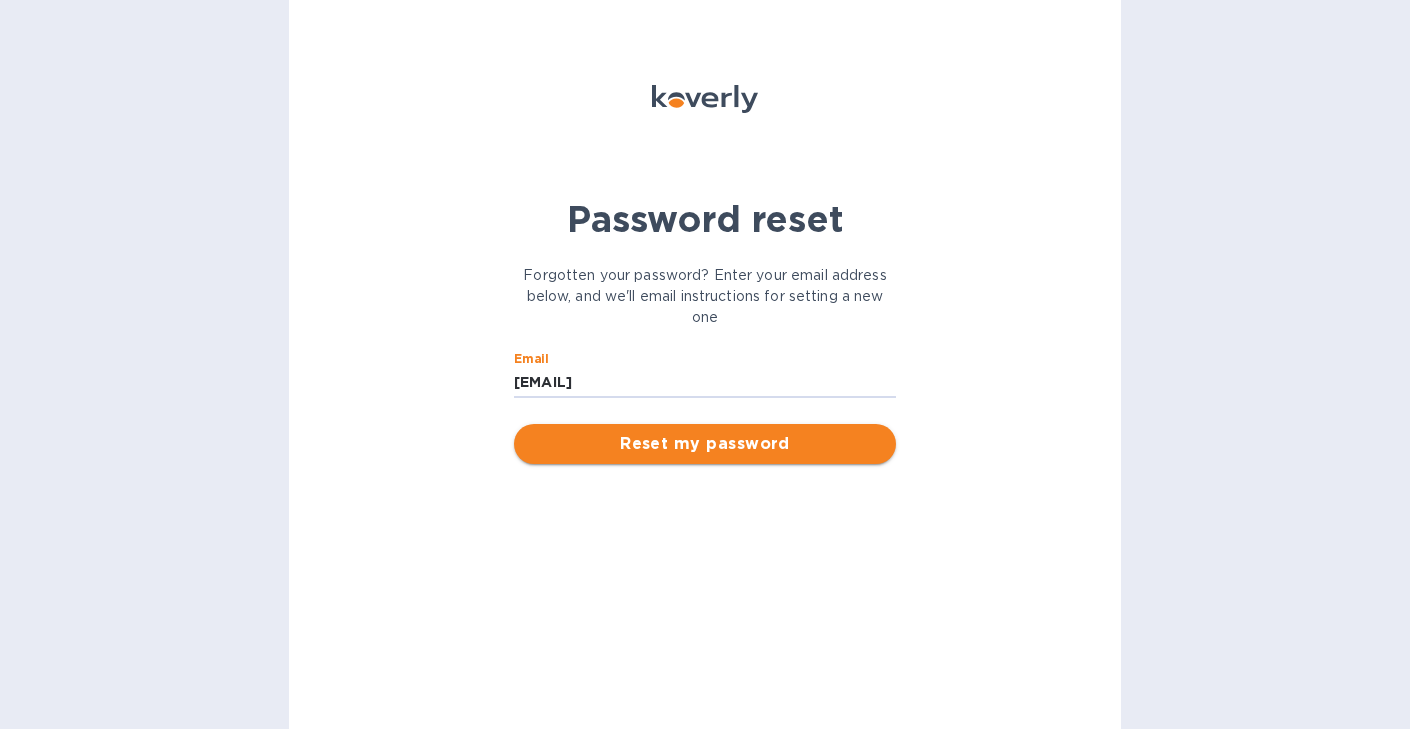 click on "Reset my password" at bounding box center [705, 444] 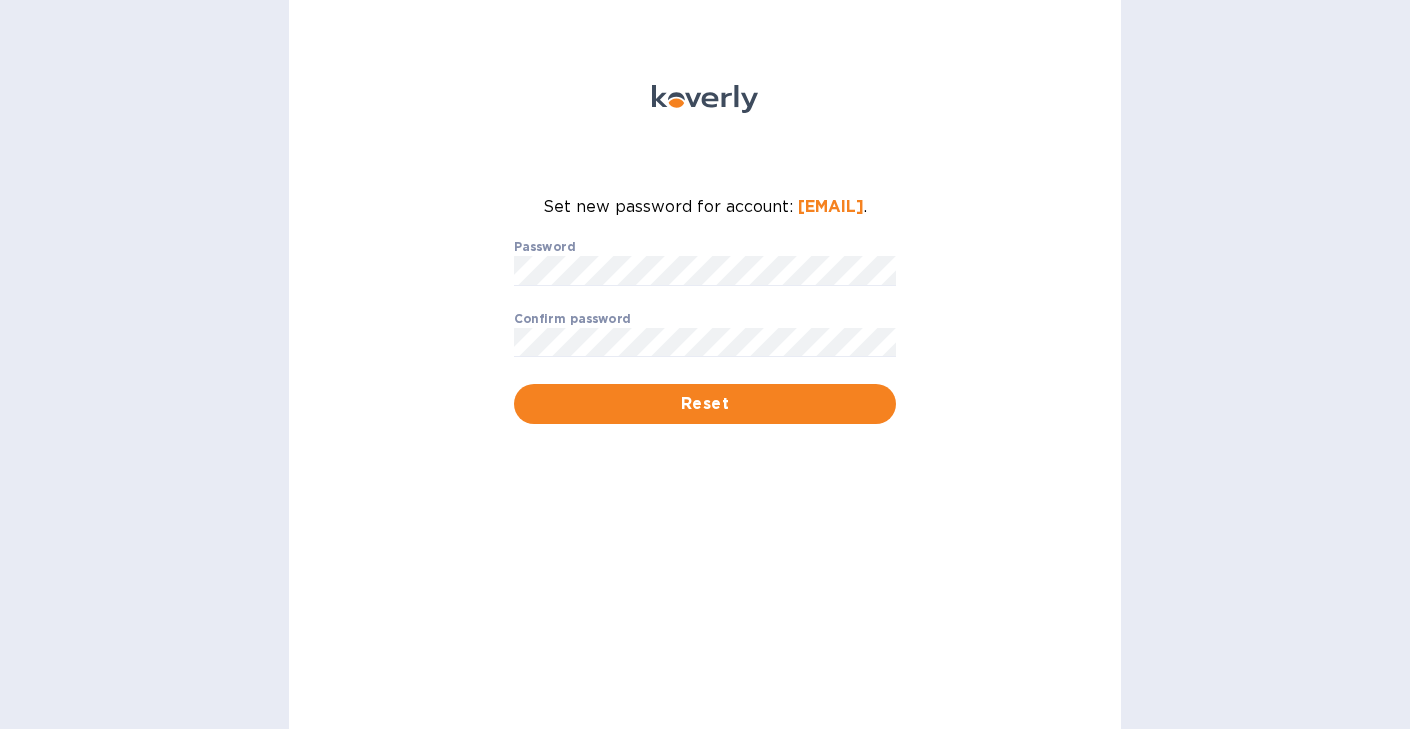 scroll, scrollTop: 0, scrollLeft: 0, axis: both 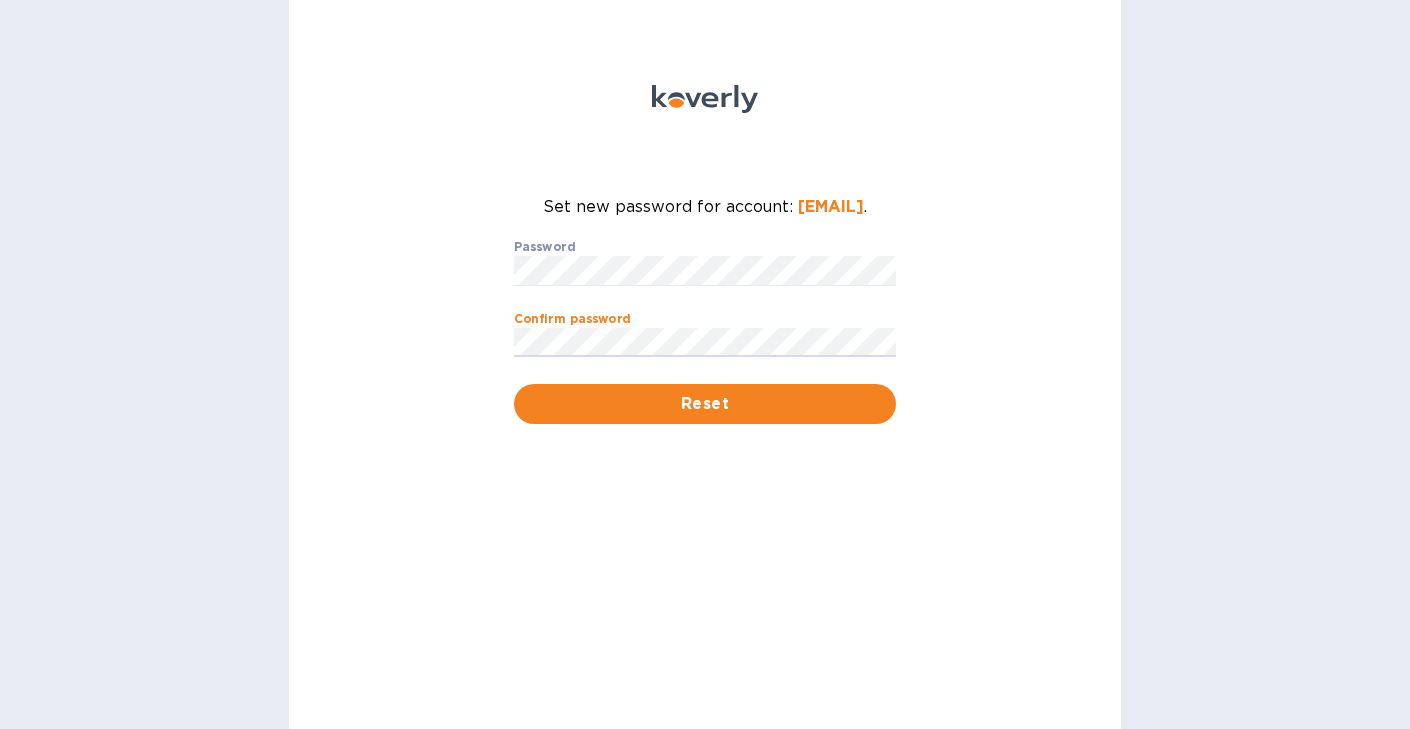 click on "Reset" at bounding box center (705, 404) 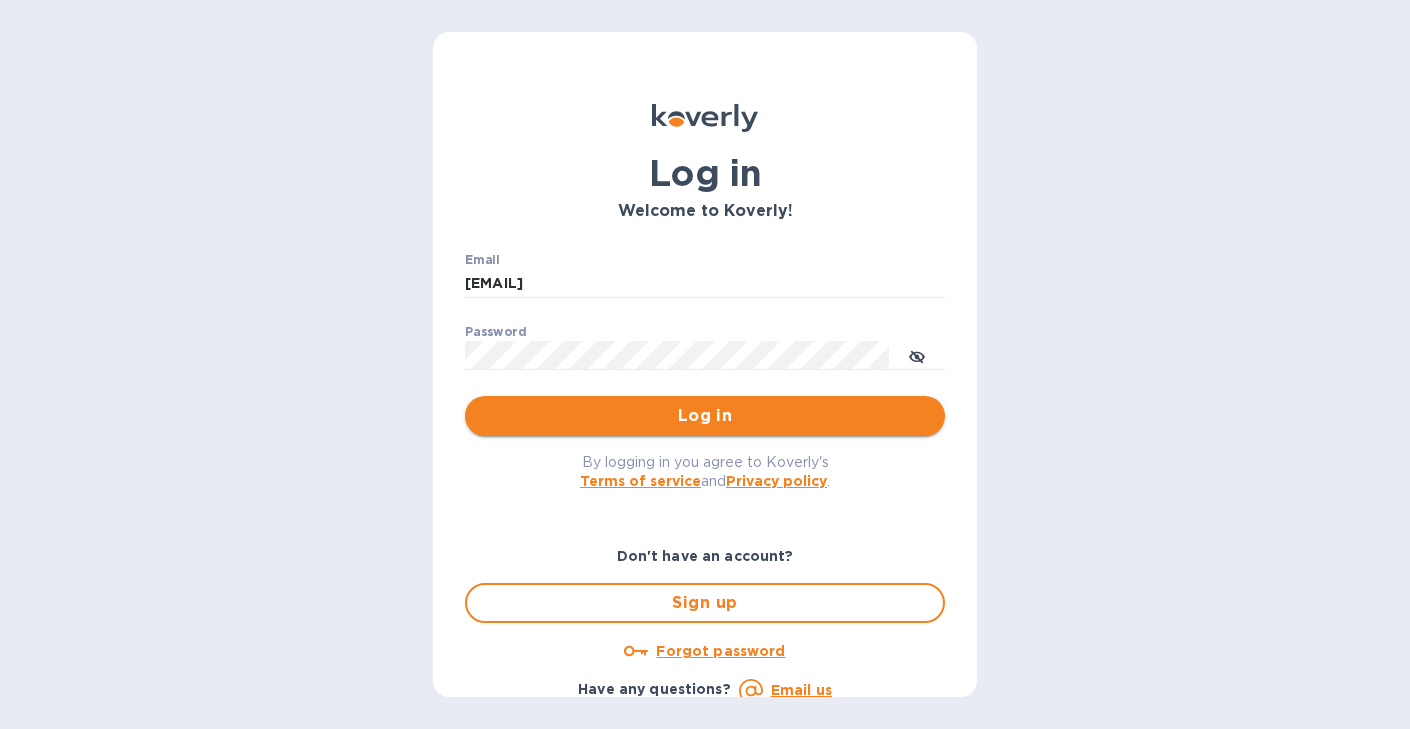click on "Log in" at bounding box center (705, 416) 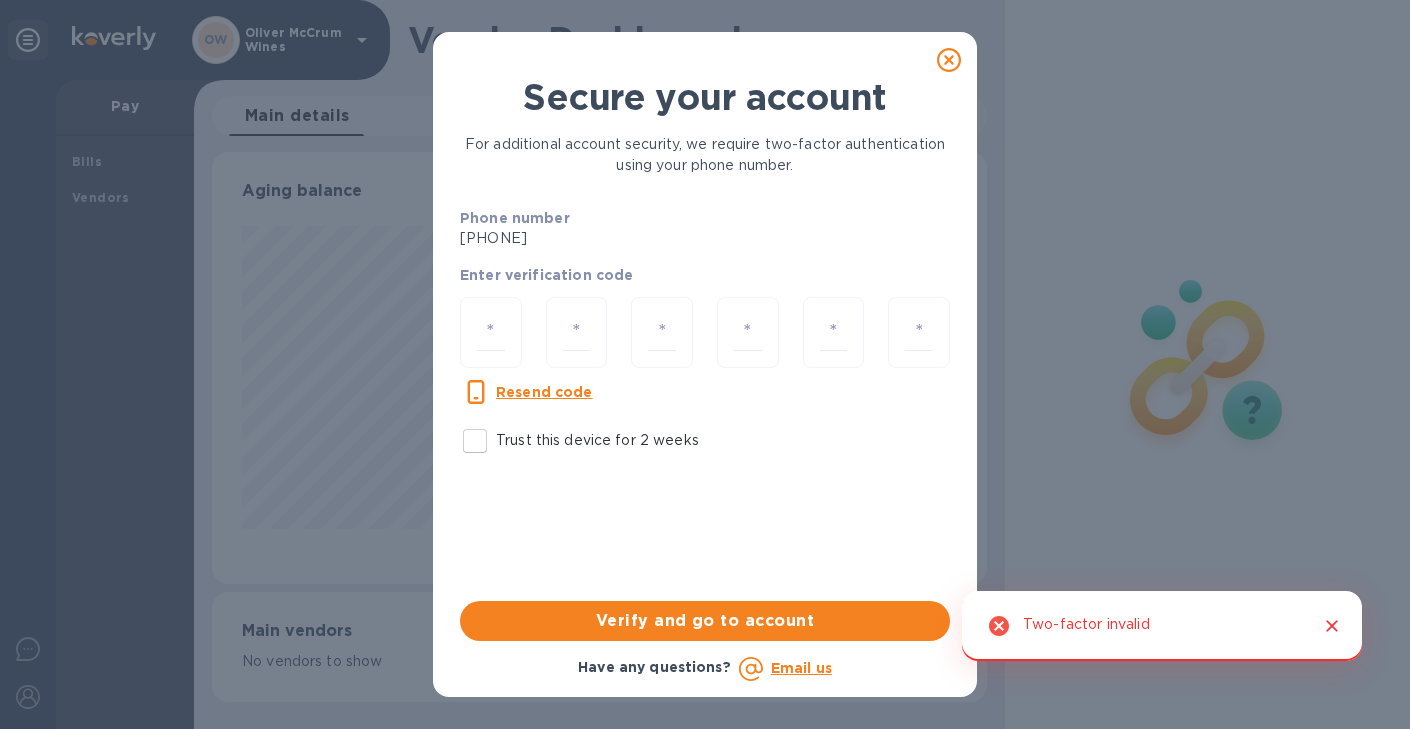 scroll, scrollTop: 999568, scrollLeft: 999225, axis: both 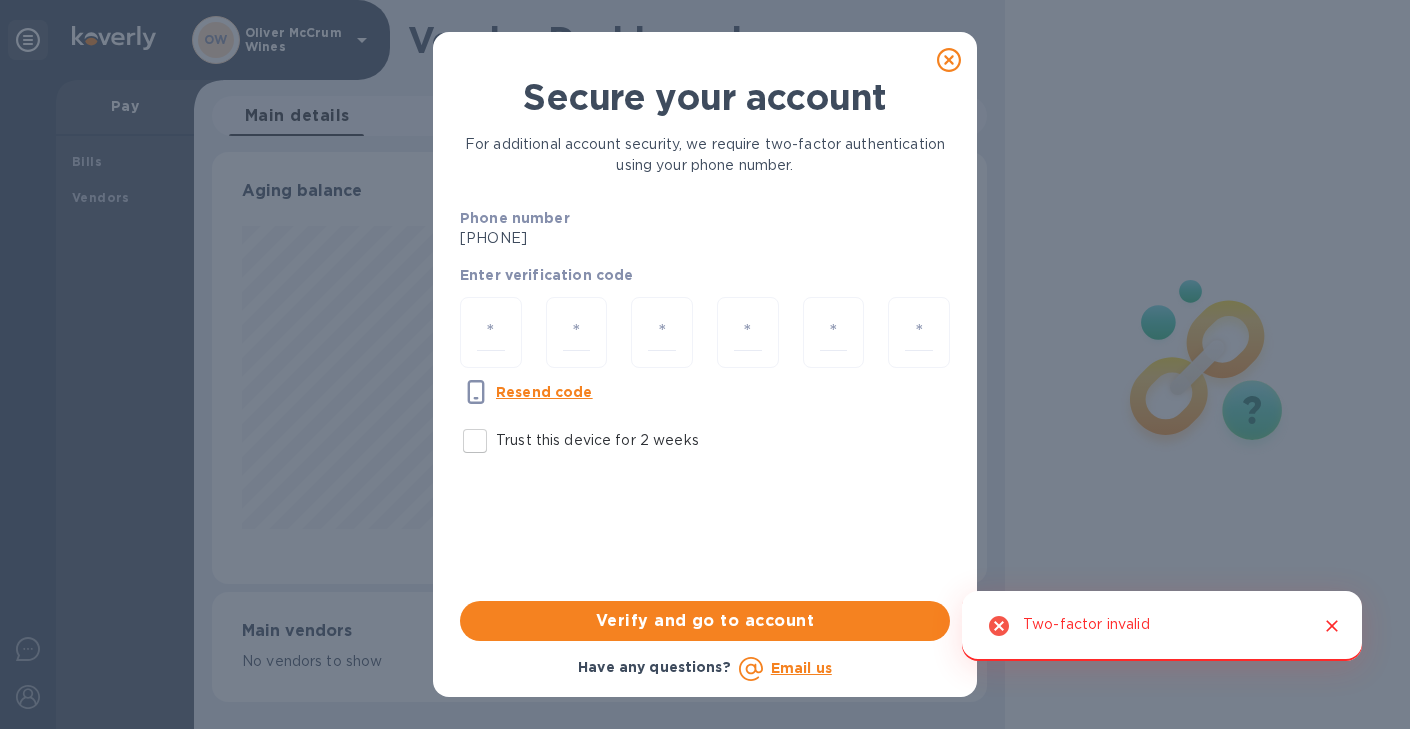click on "Trust this device for 2 weeks" at bounding box center (475, 441) 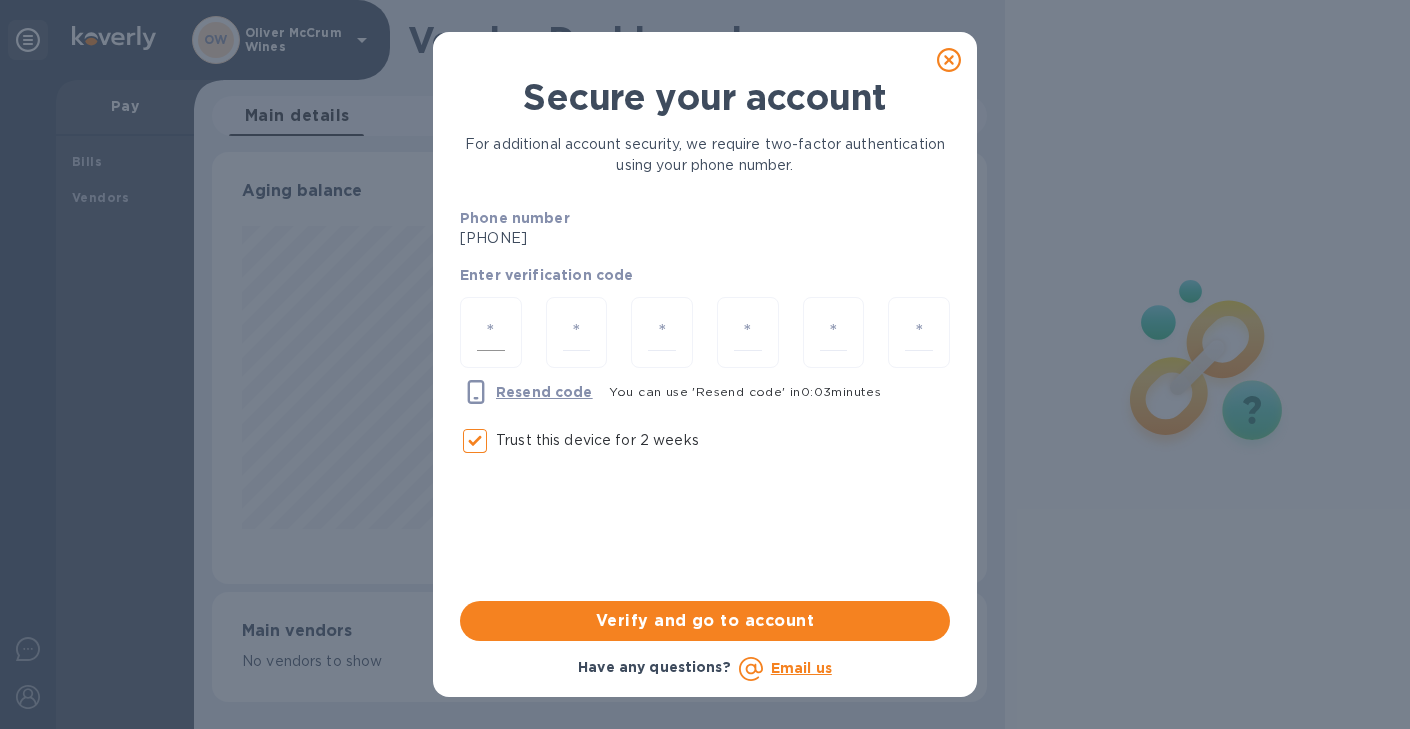 click at bounding box center [491, 332] 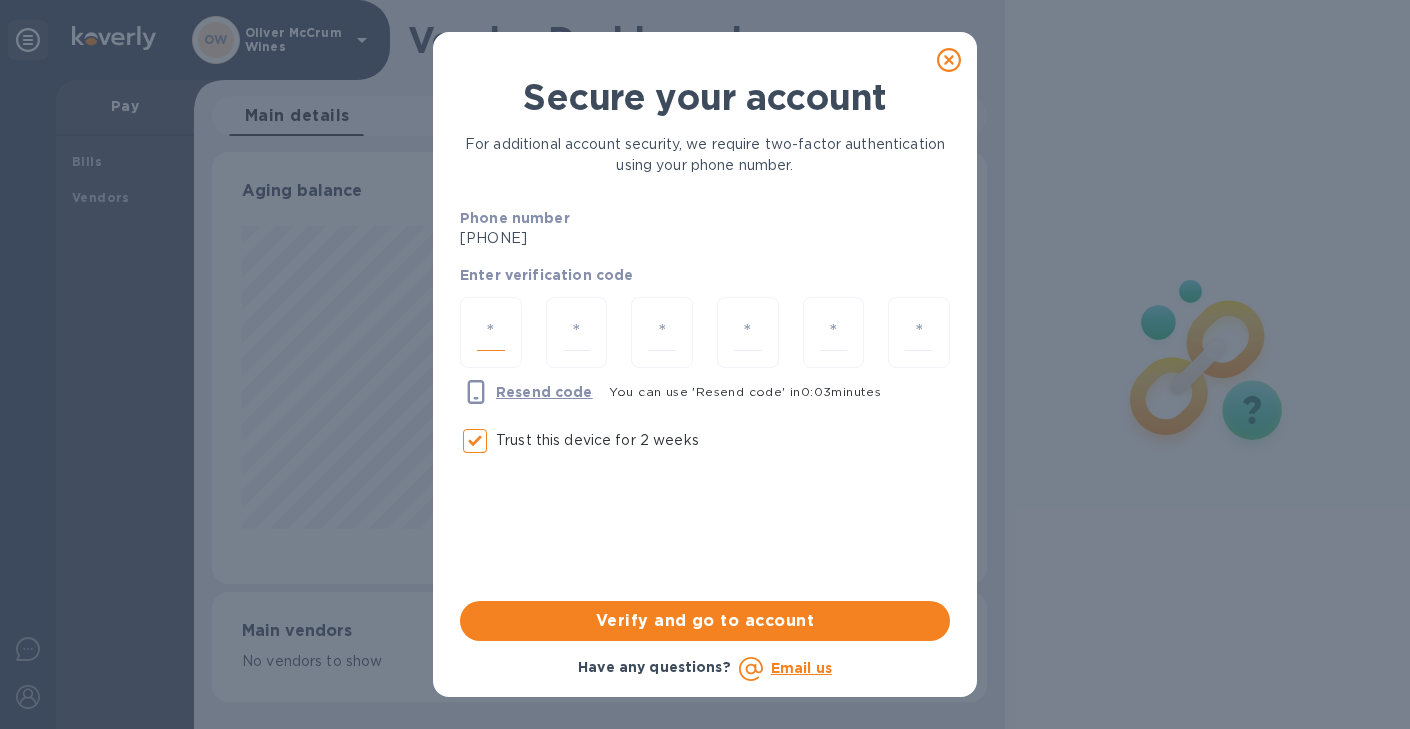 type on "9" 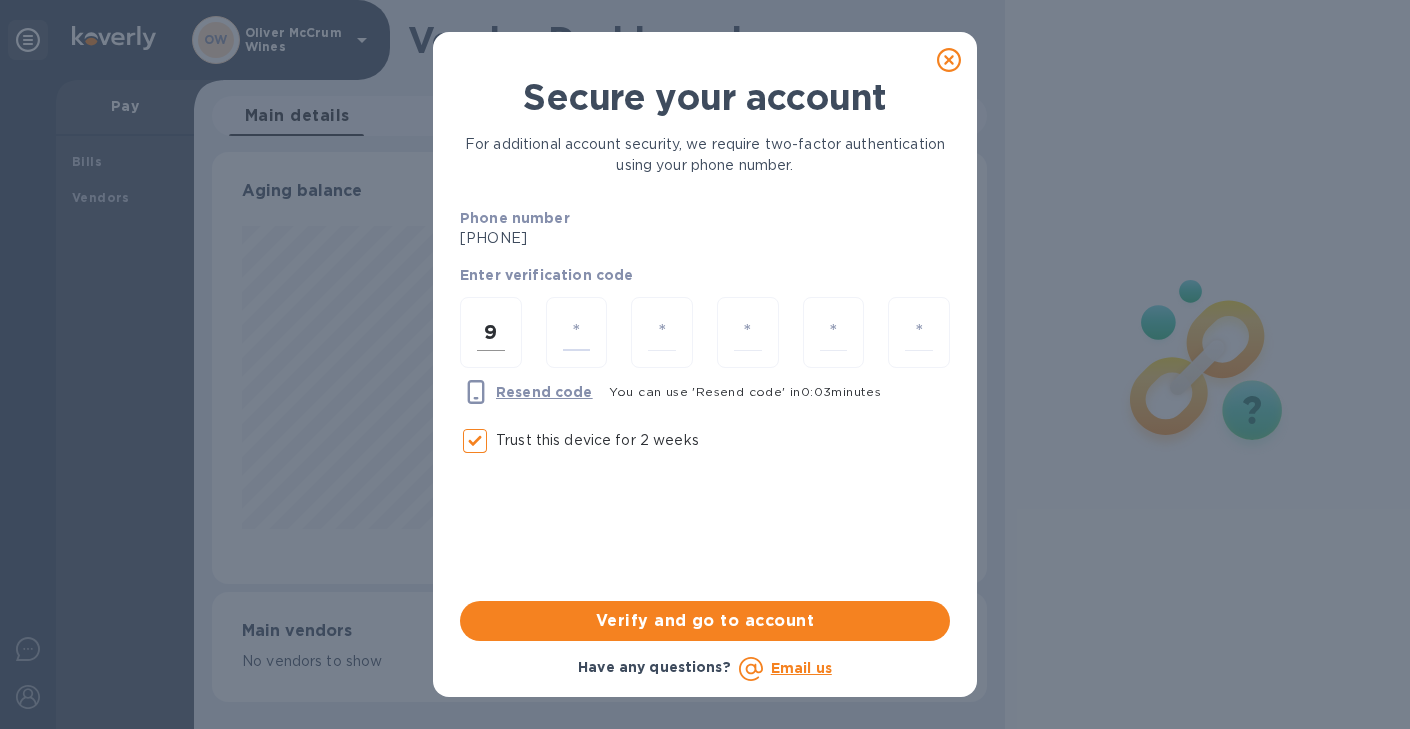 type on "5" 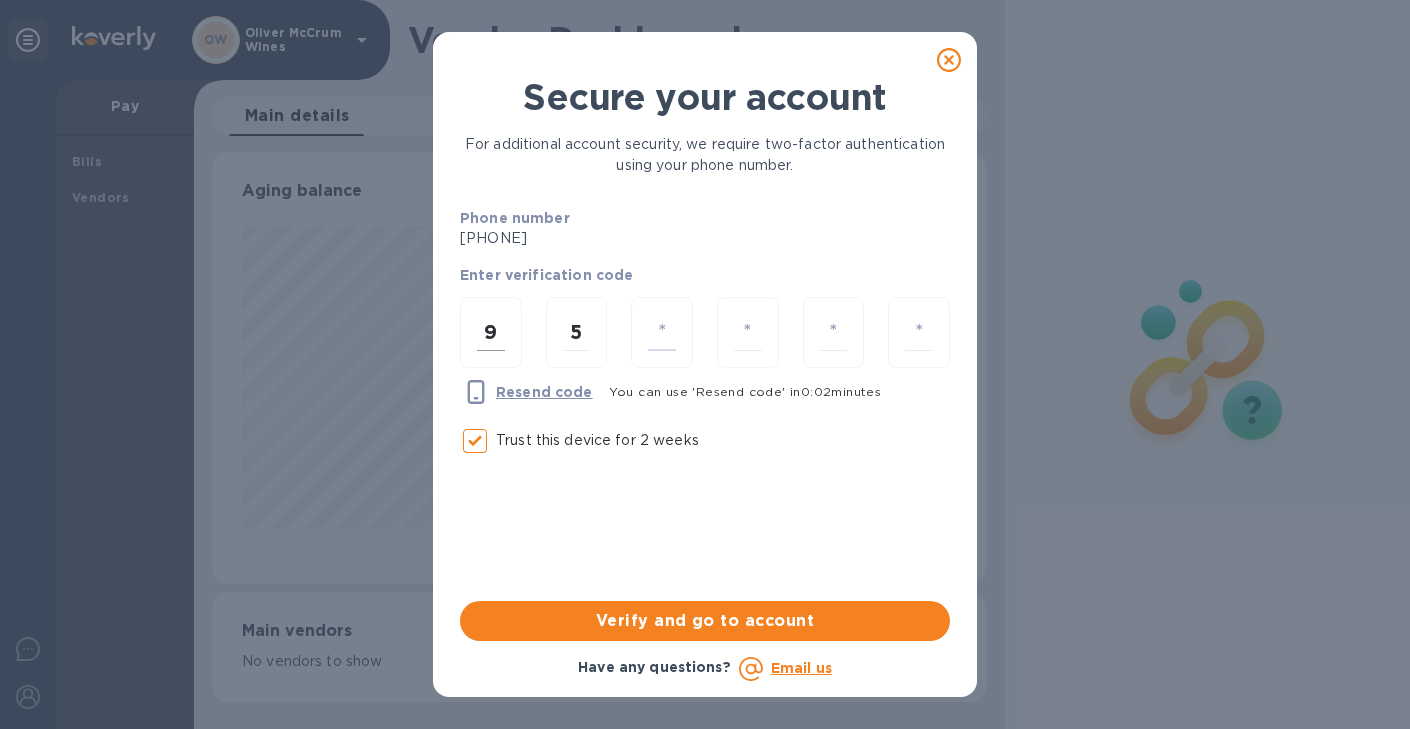type on "6" 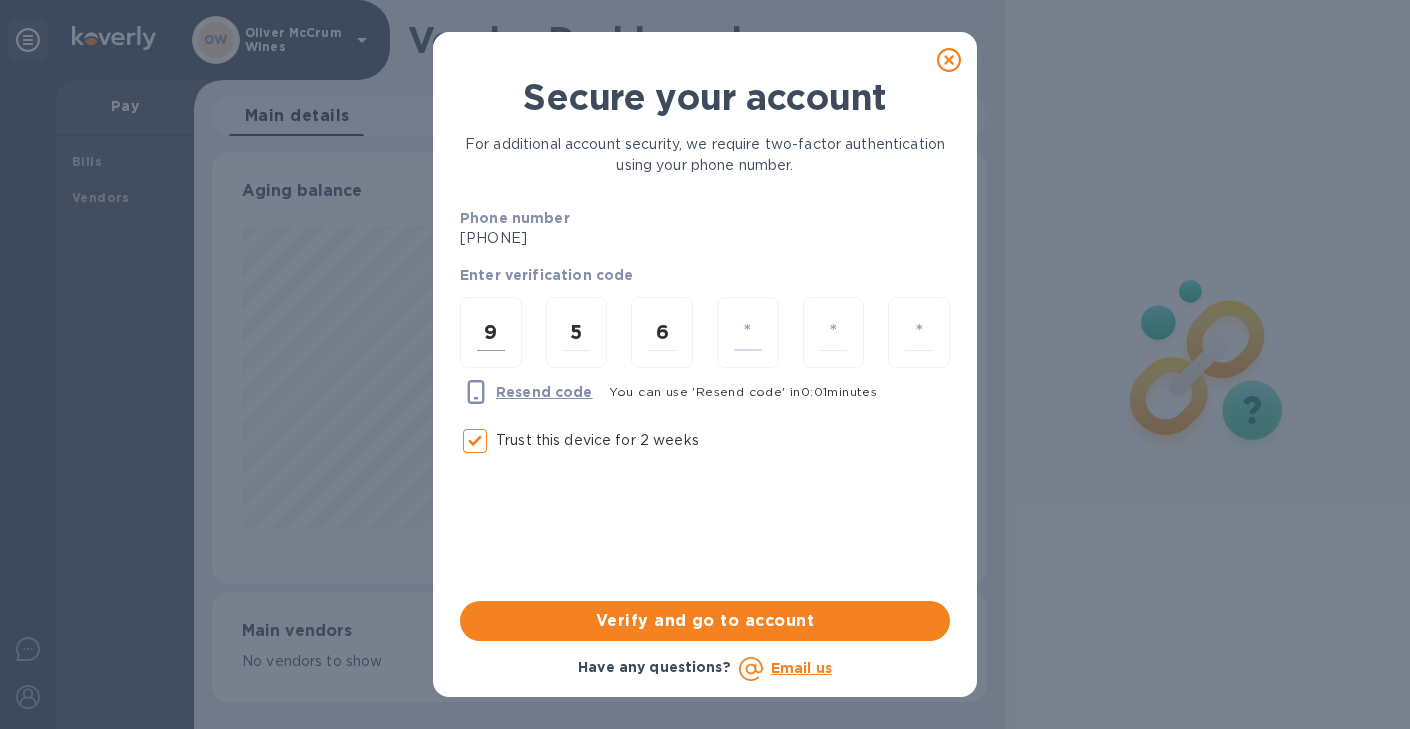 type on "3" 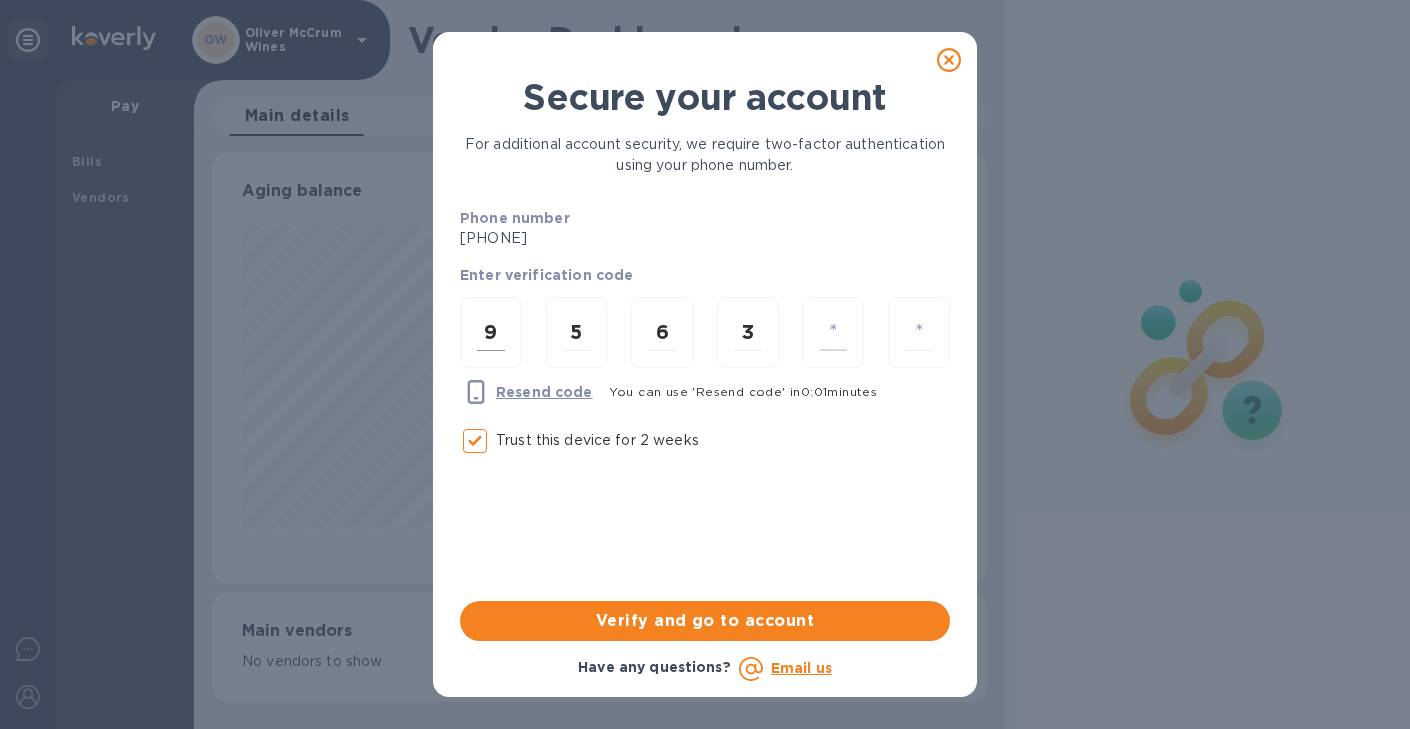 type on "5" 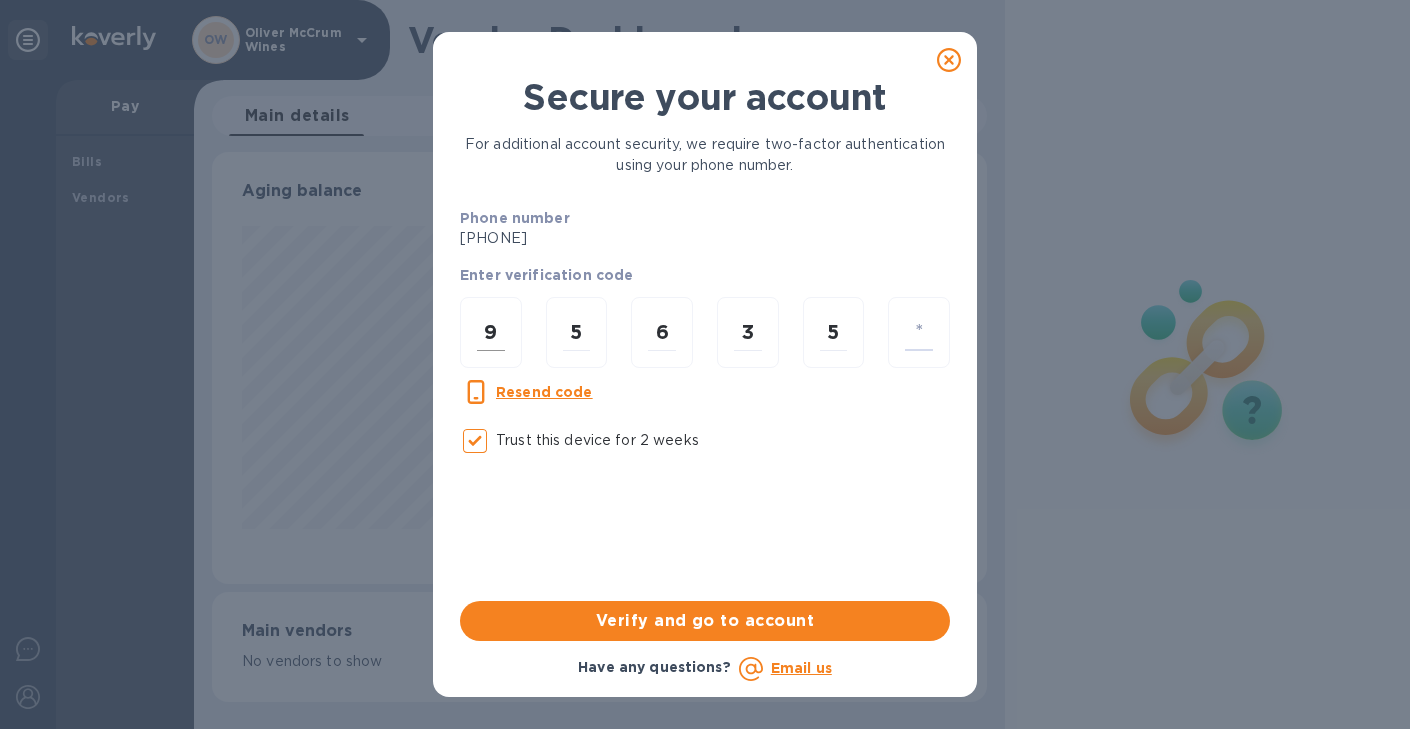 type on "0" 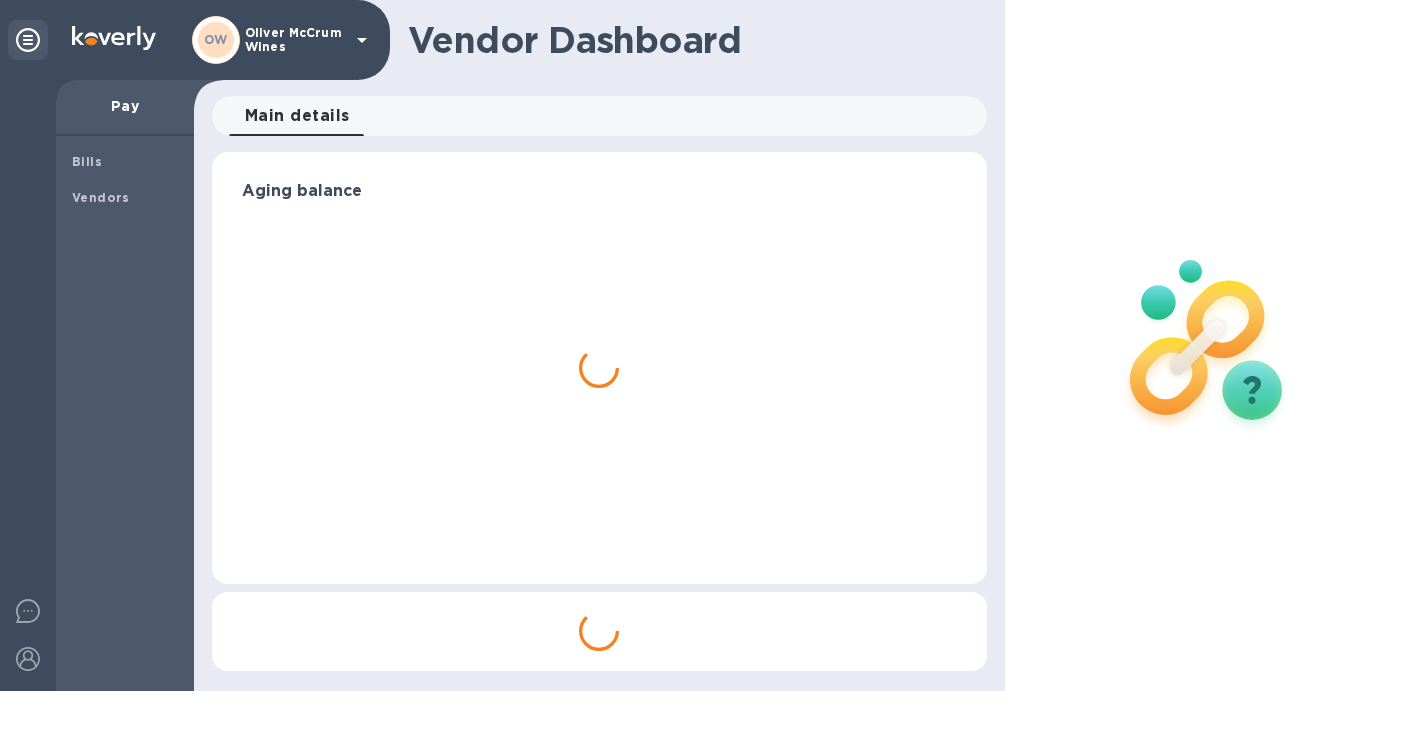 scroll, scrollTop: 0, scrollLeft: 0, axis: both 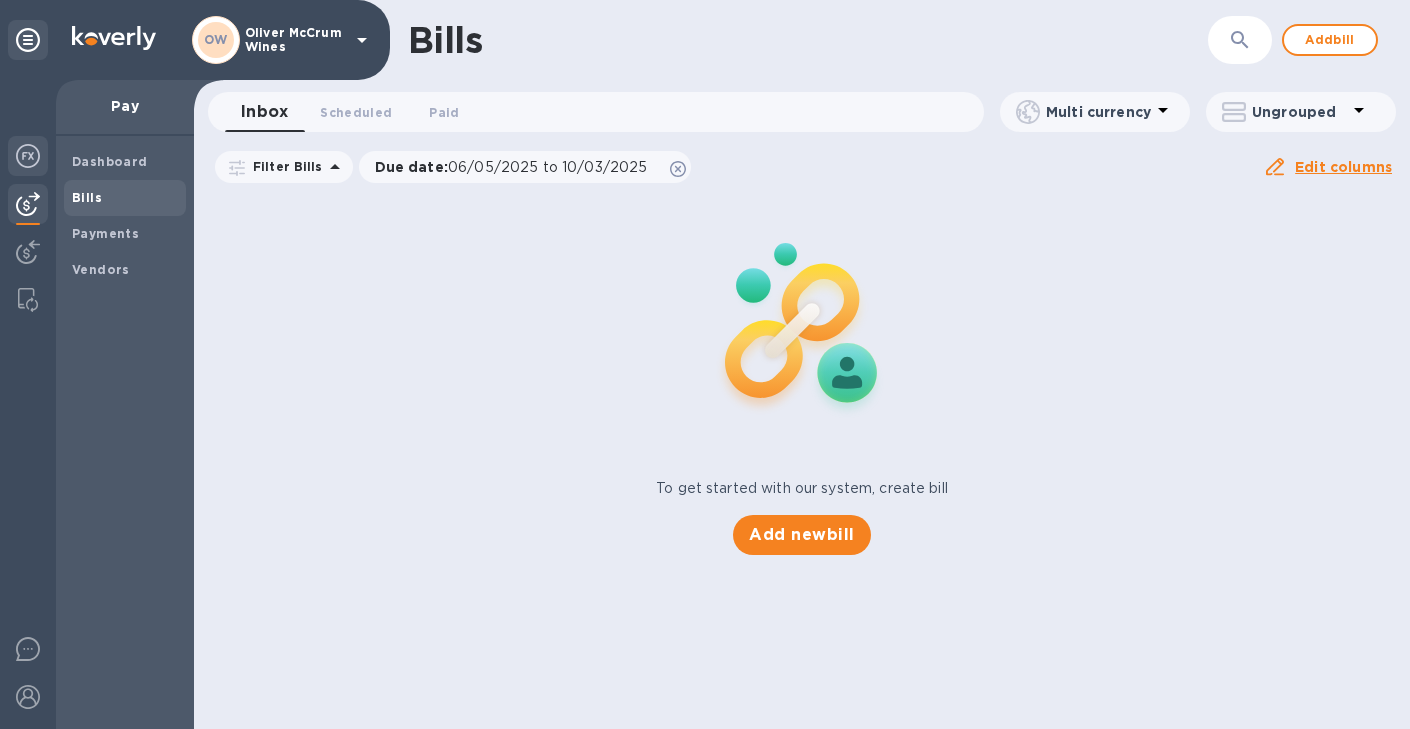 click at bounding box center [28, 156] 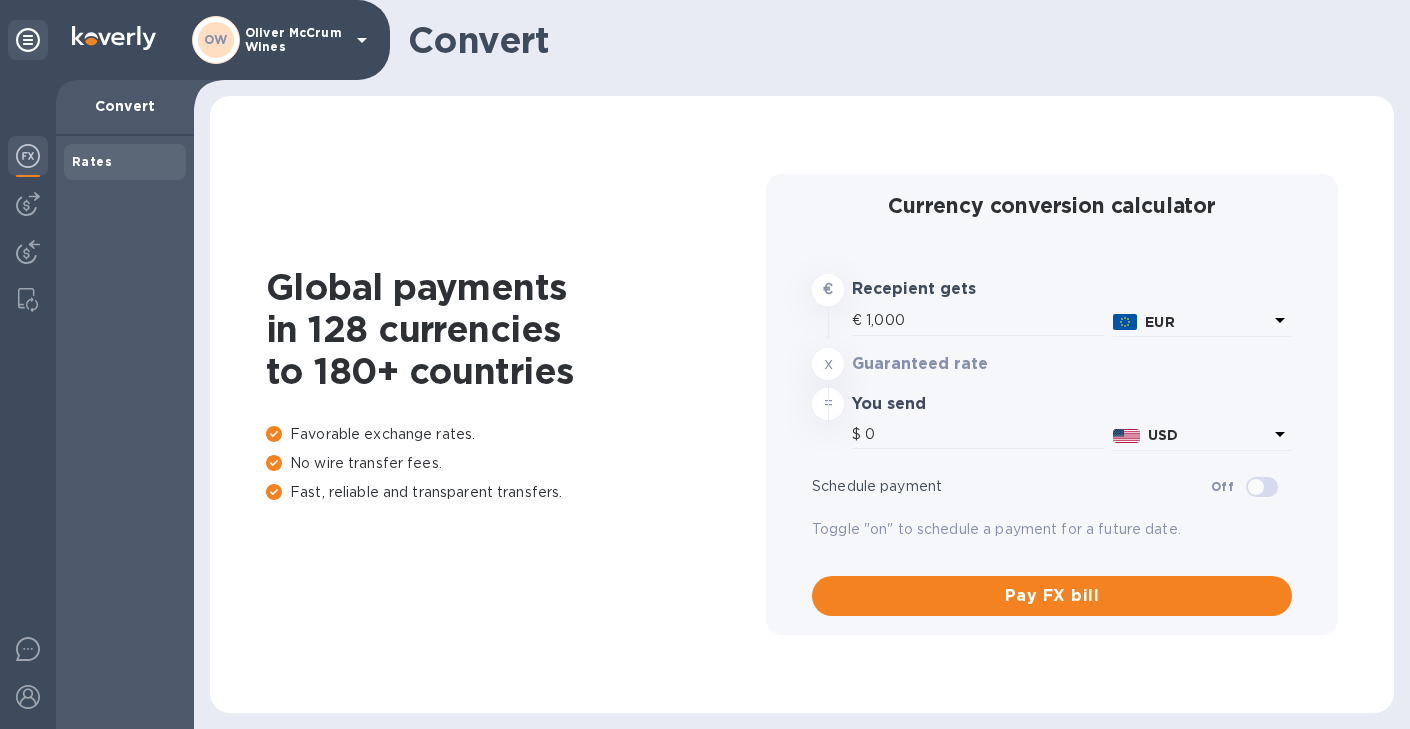 type on "1,158.5" 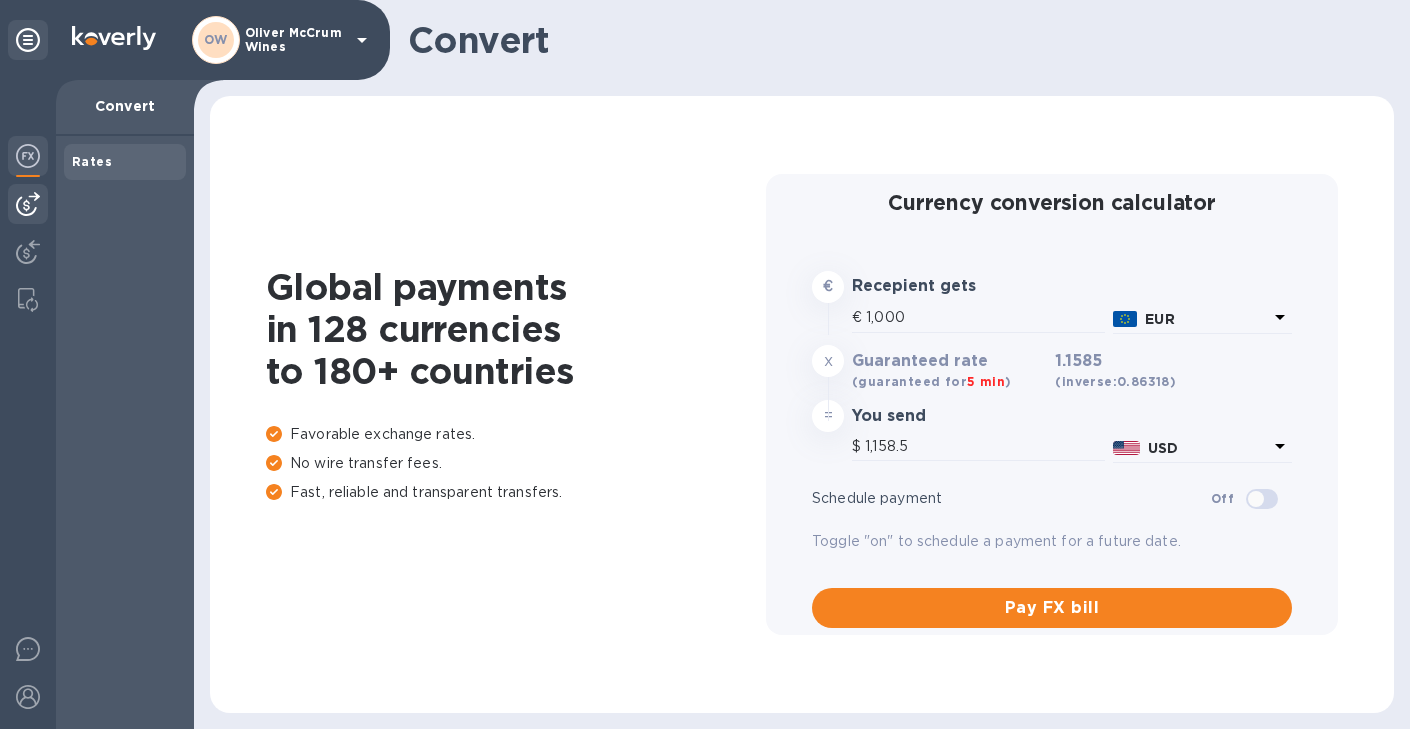 click at bounding box center [28, 204] 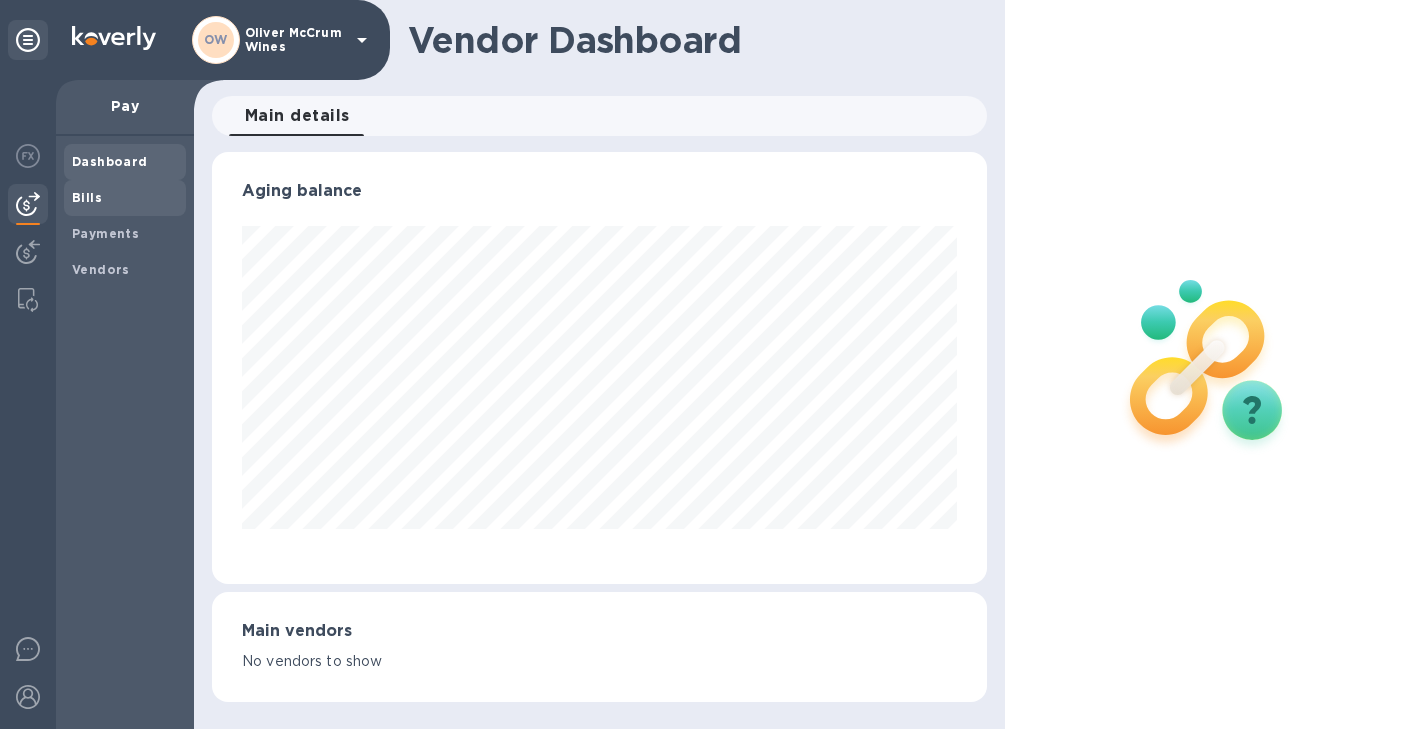 scroll, scrollTop: 999568, scrollLeft: 999233, axis: both 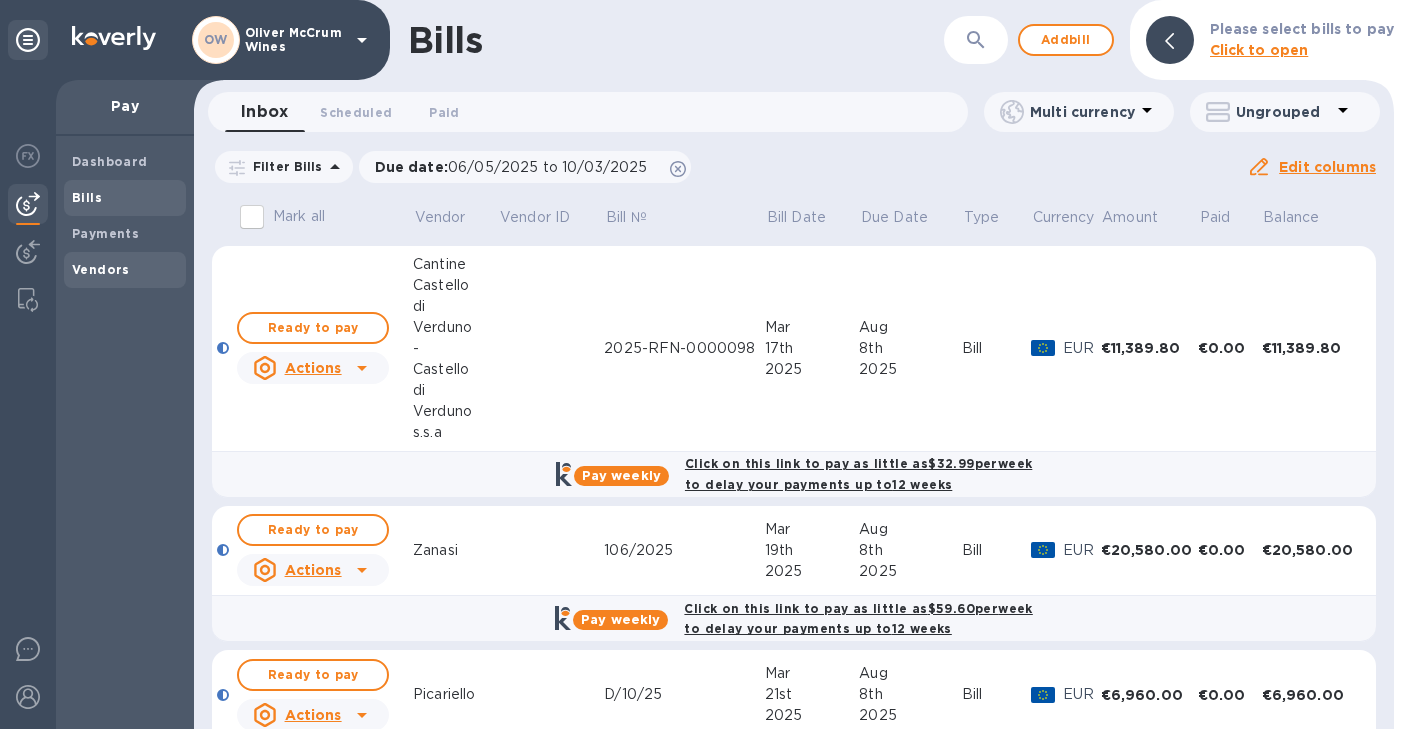 click on "Vendors" at bounding box center [101, 269] 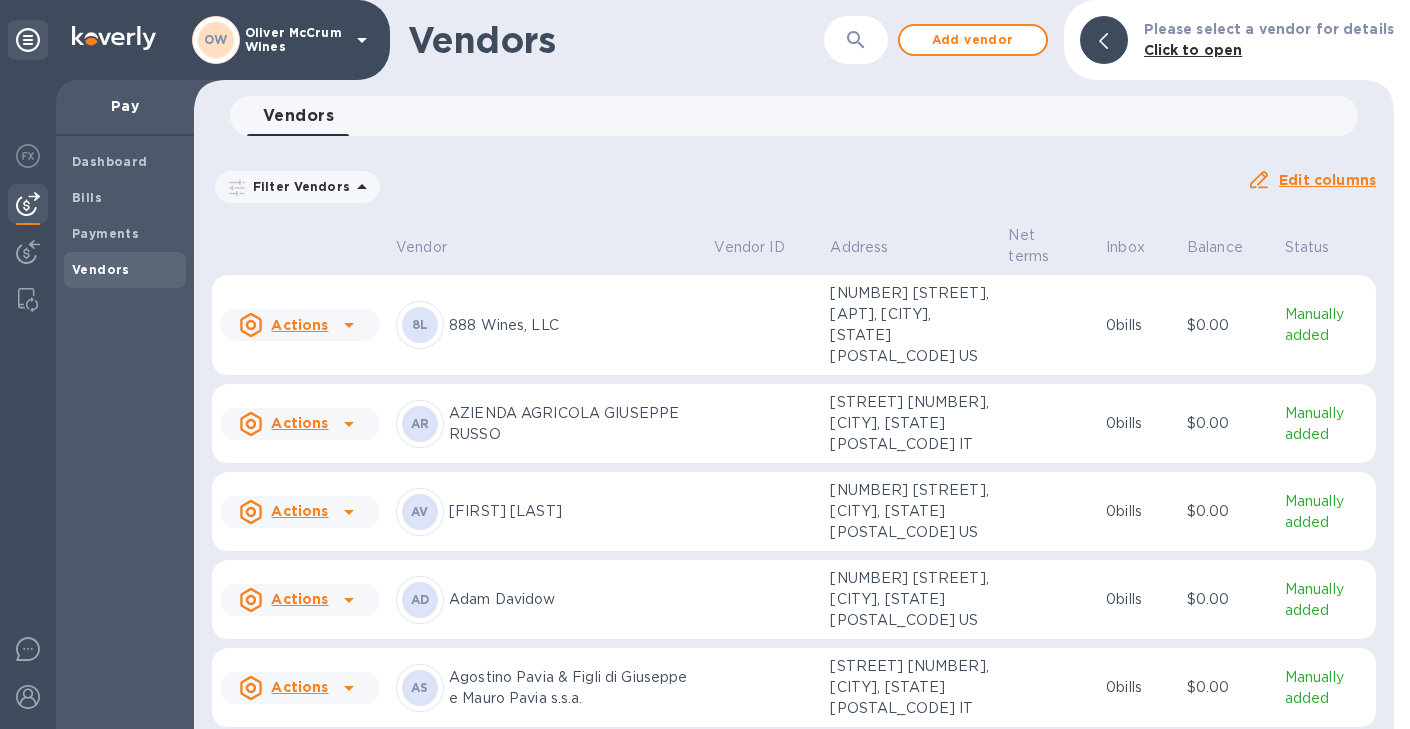 click 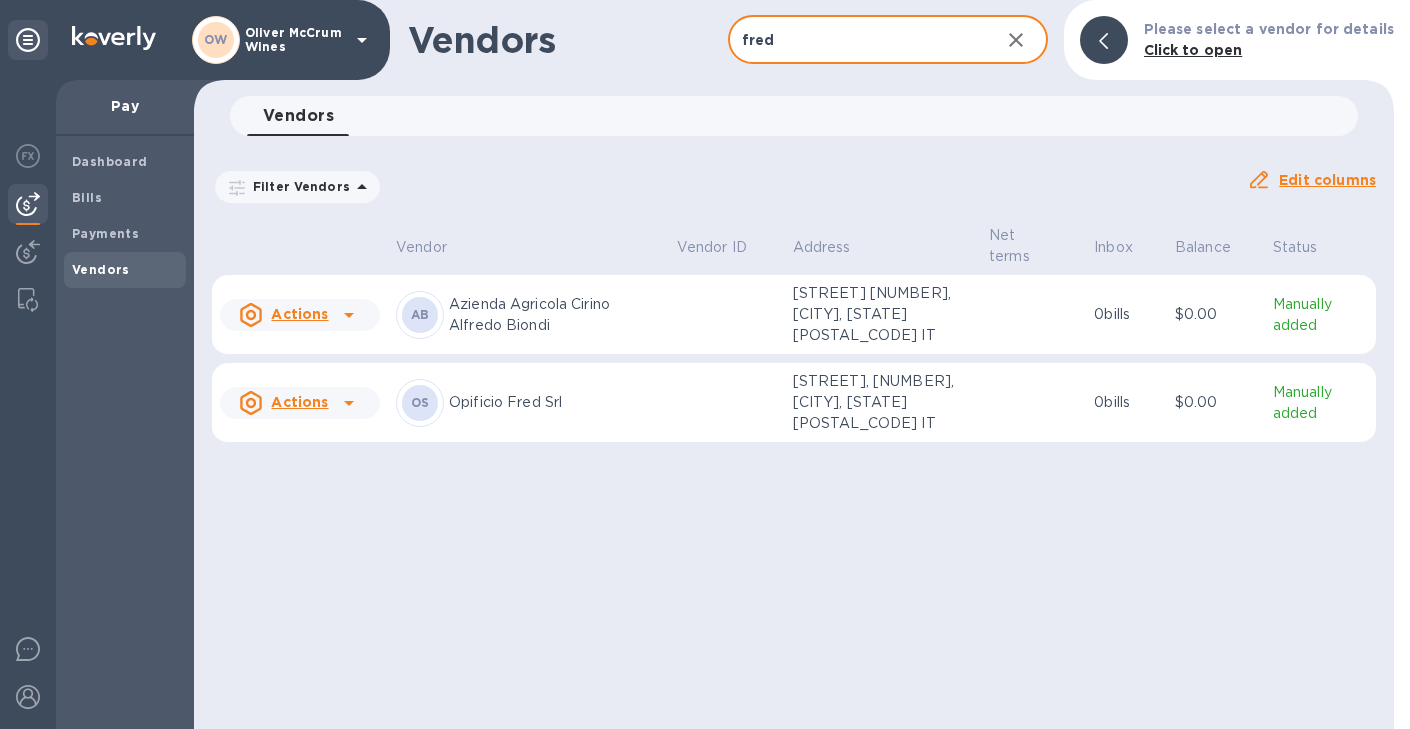 type on "fred" 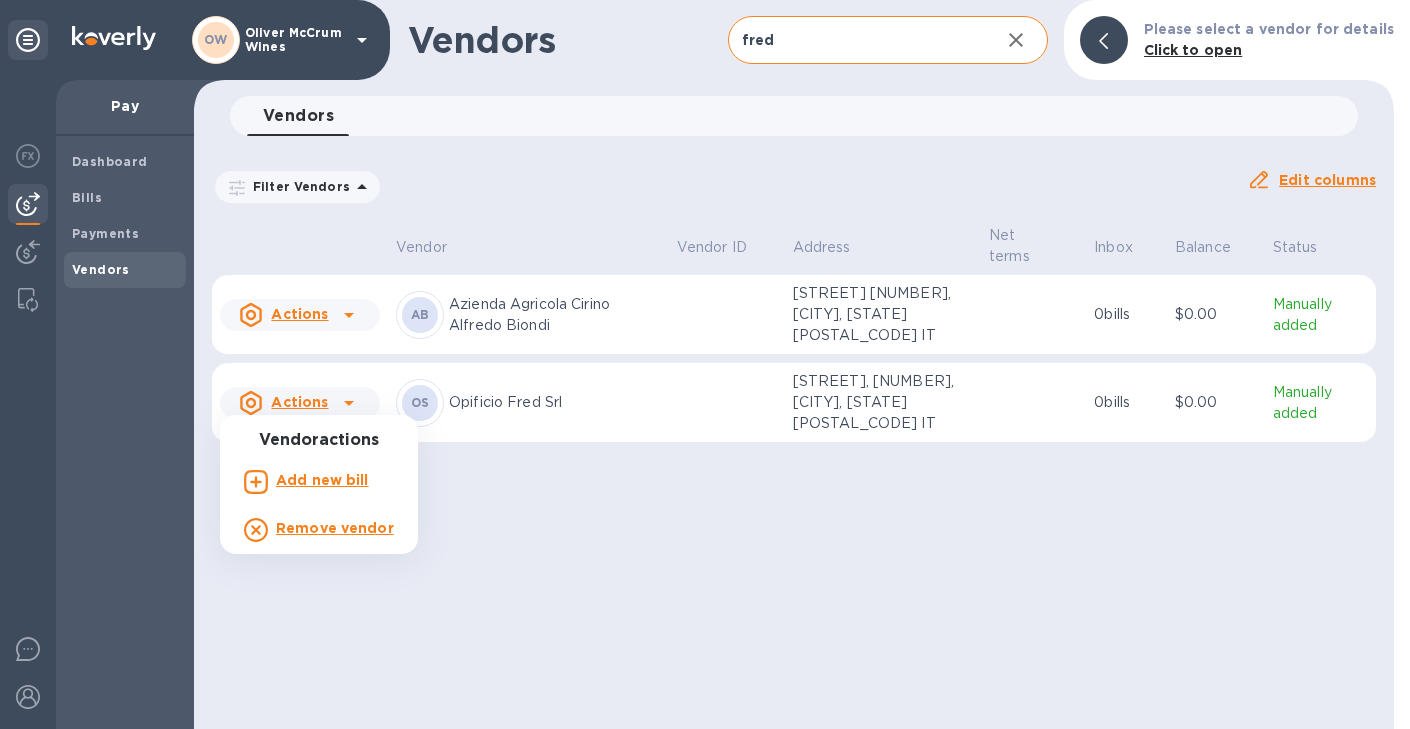 click on "Add new bill" at bounding box center [322, 480] 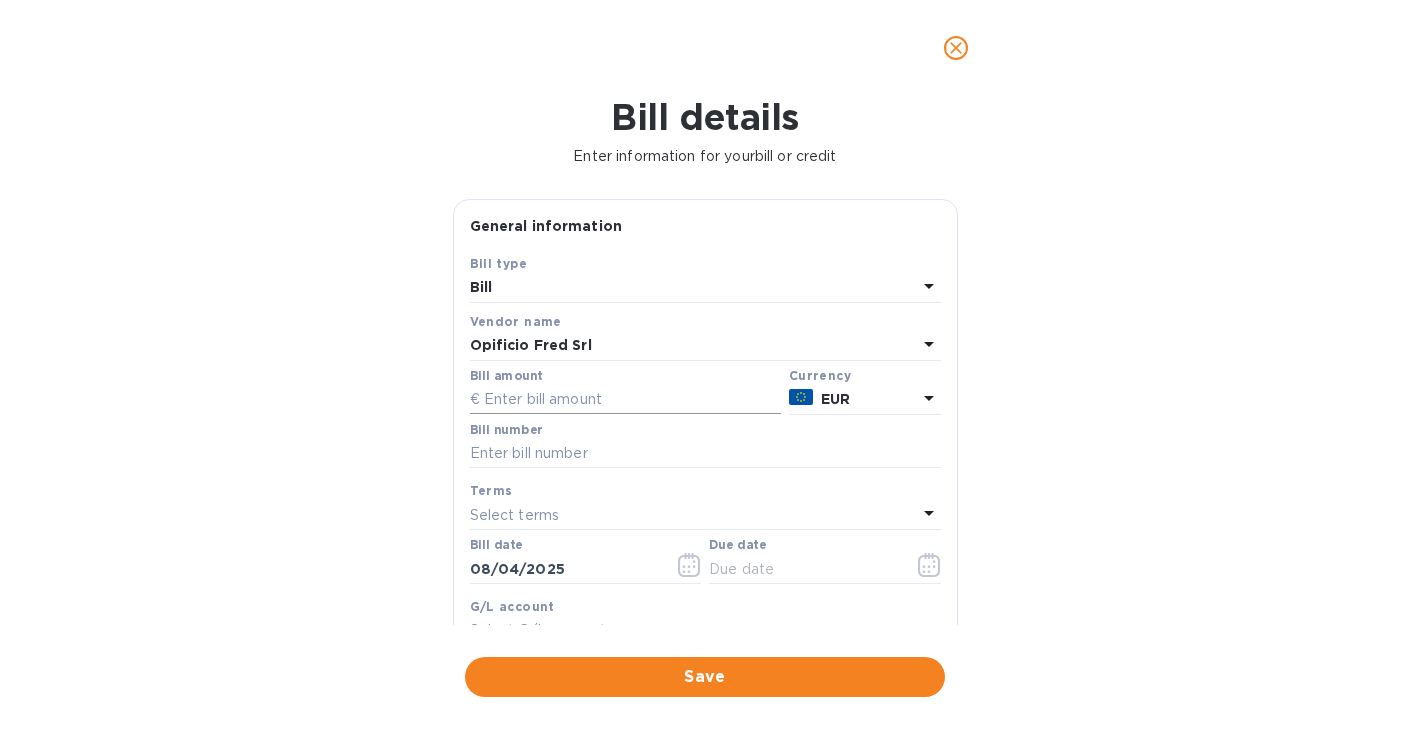 click at bounding box center (625, 400) 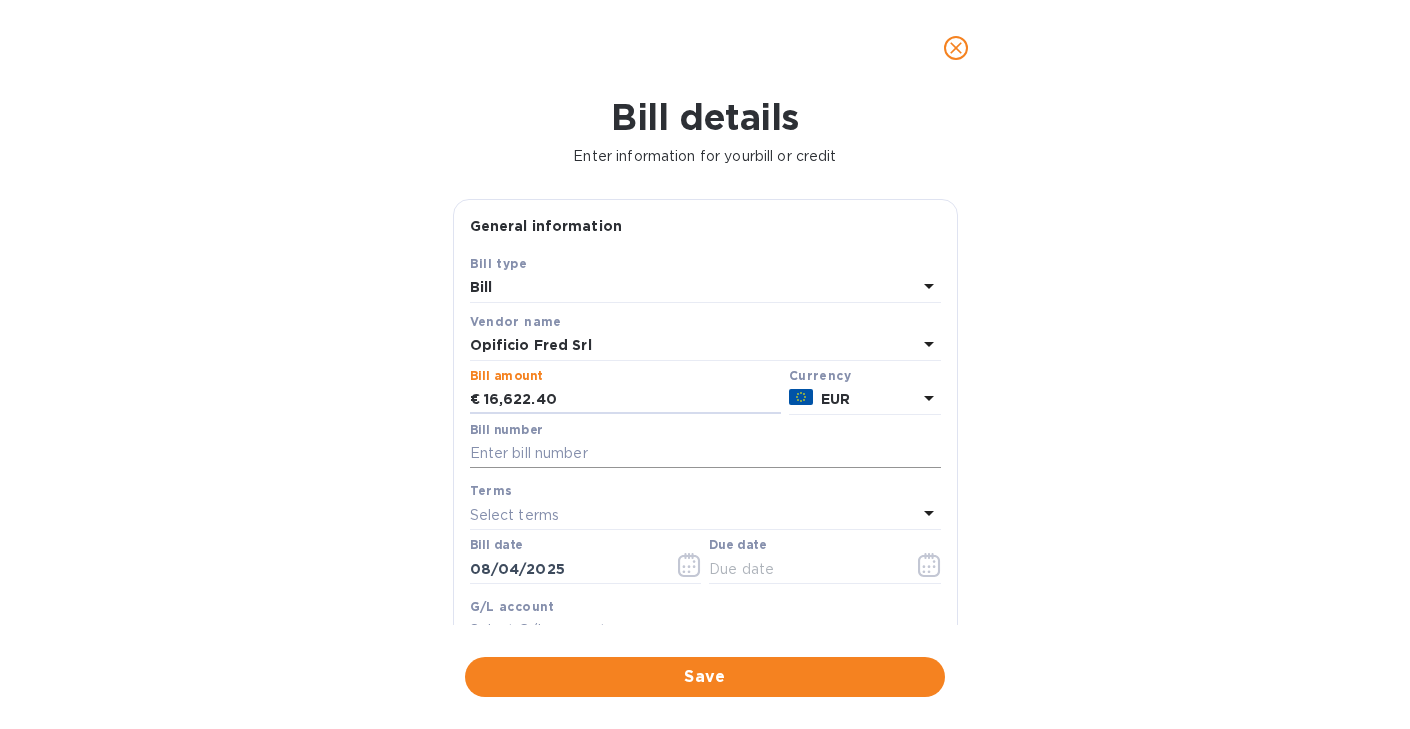 type on "16,622.40" 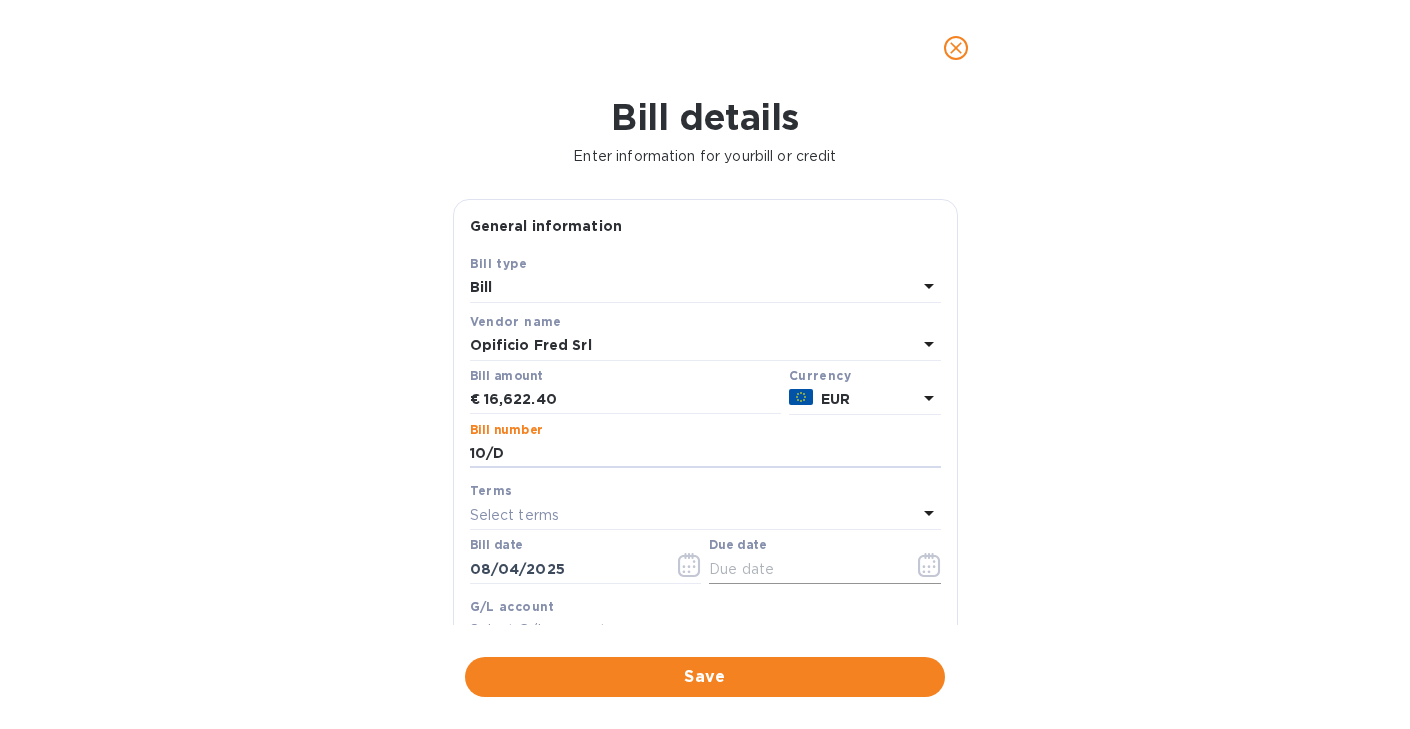 type on "10/D" 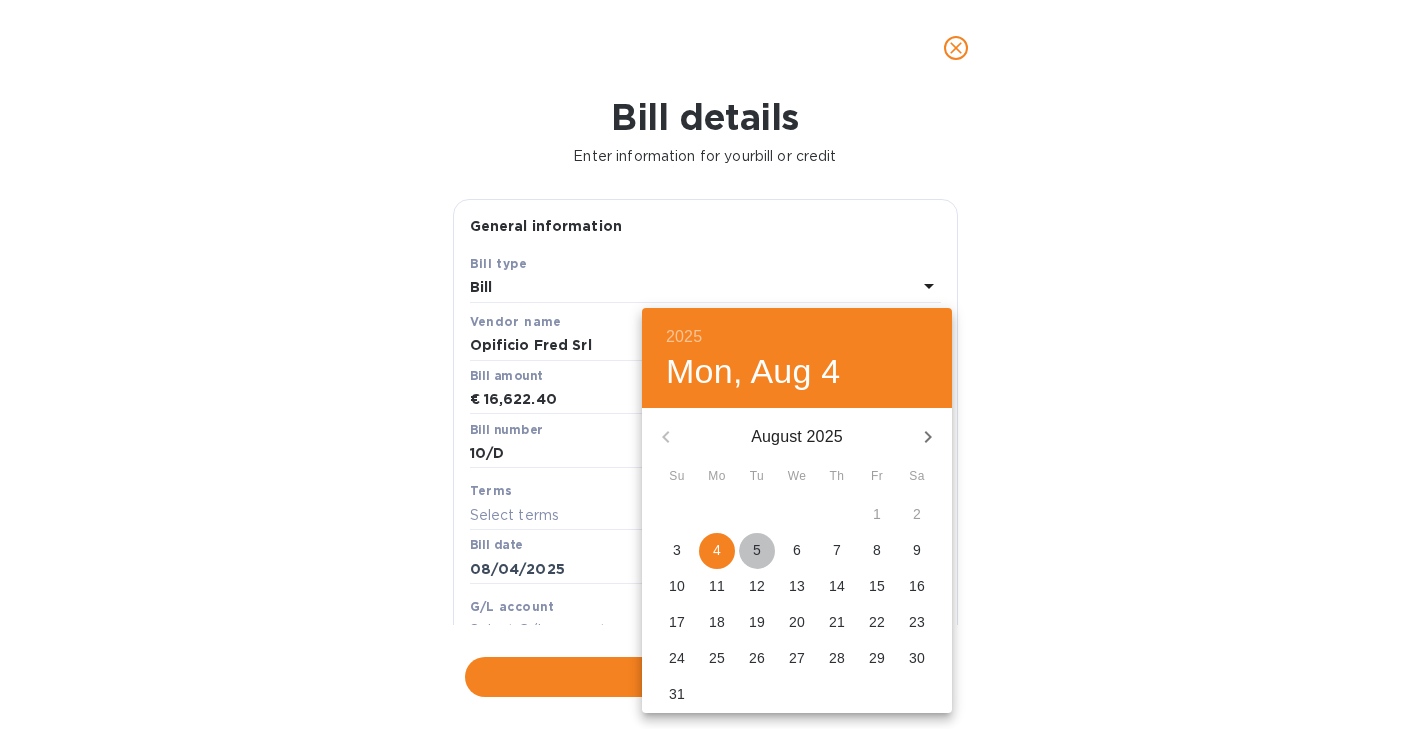 click on "5" at bounding box center [757, 550] 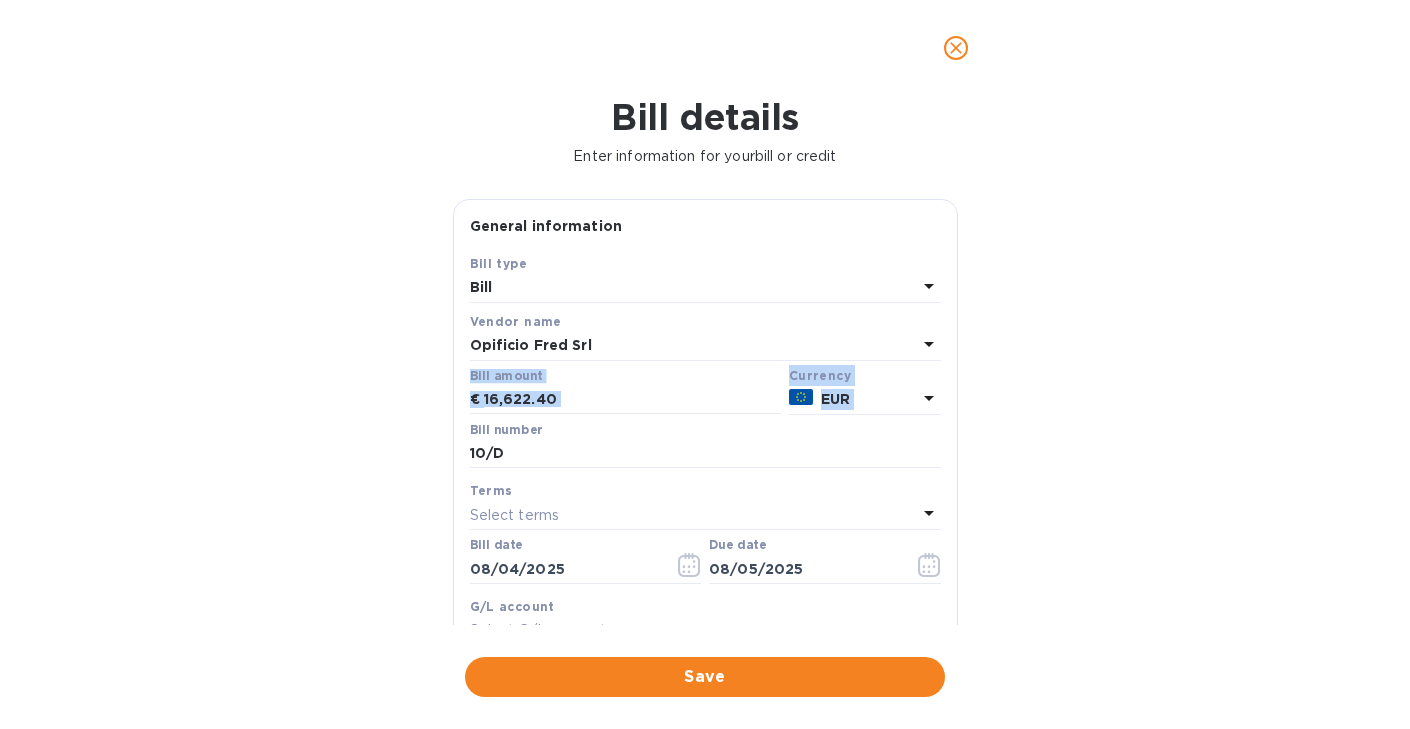 drag, startPoint x: 957, startPoint y: 357, endPoint x: 955, endPoint y: 398, distance: 41.04875 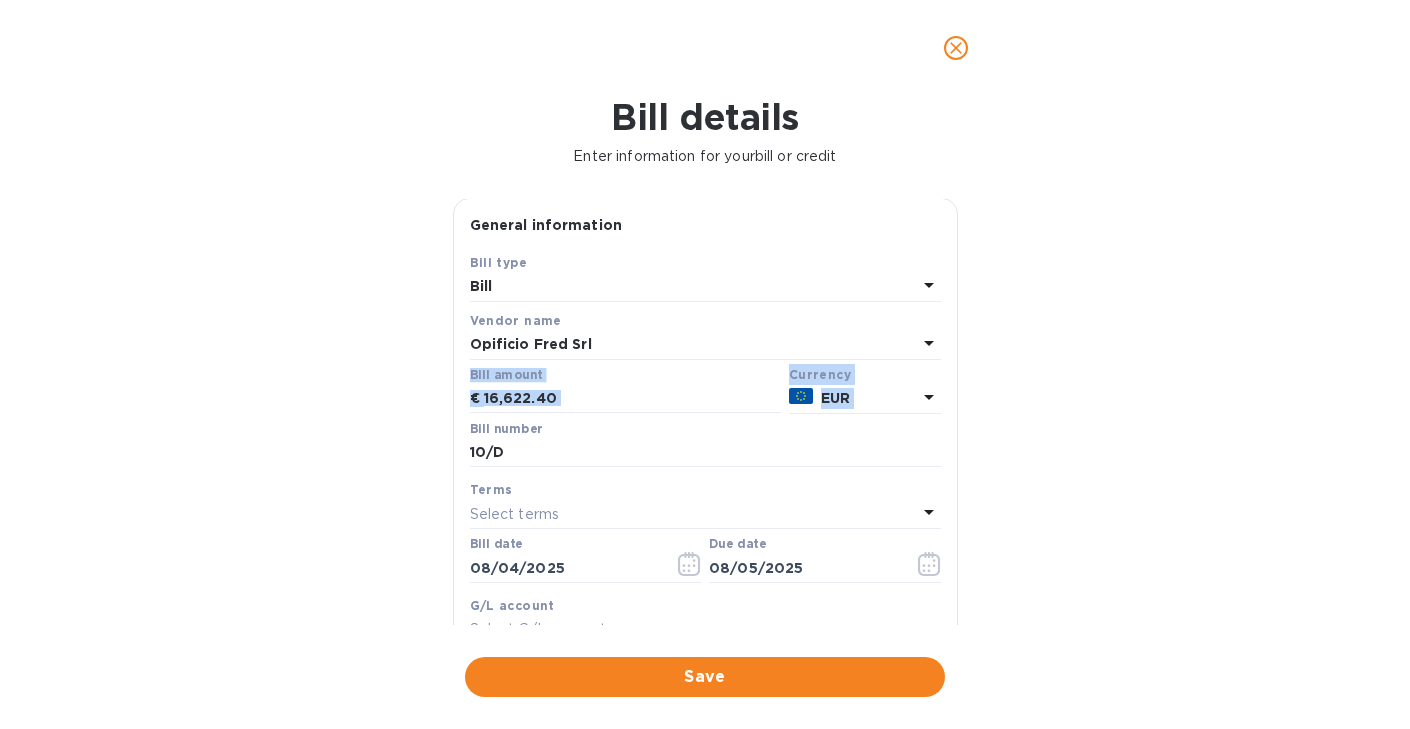 scroll, scrollTop: 0, scrollLeft: 0, axis: both 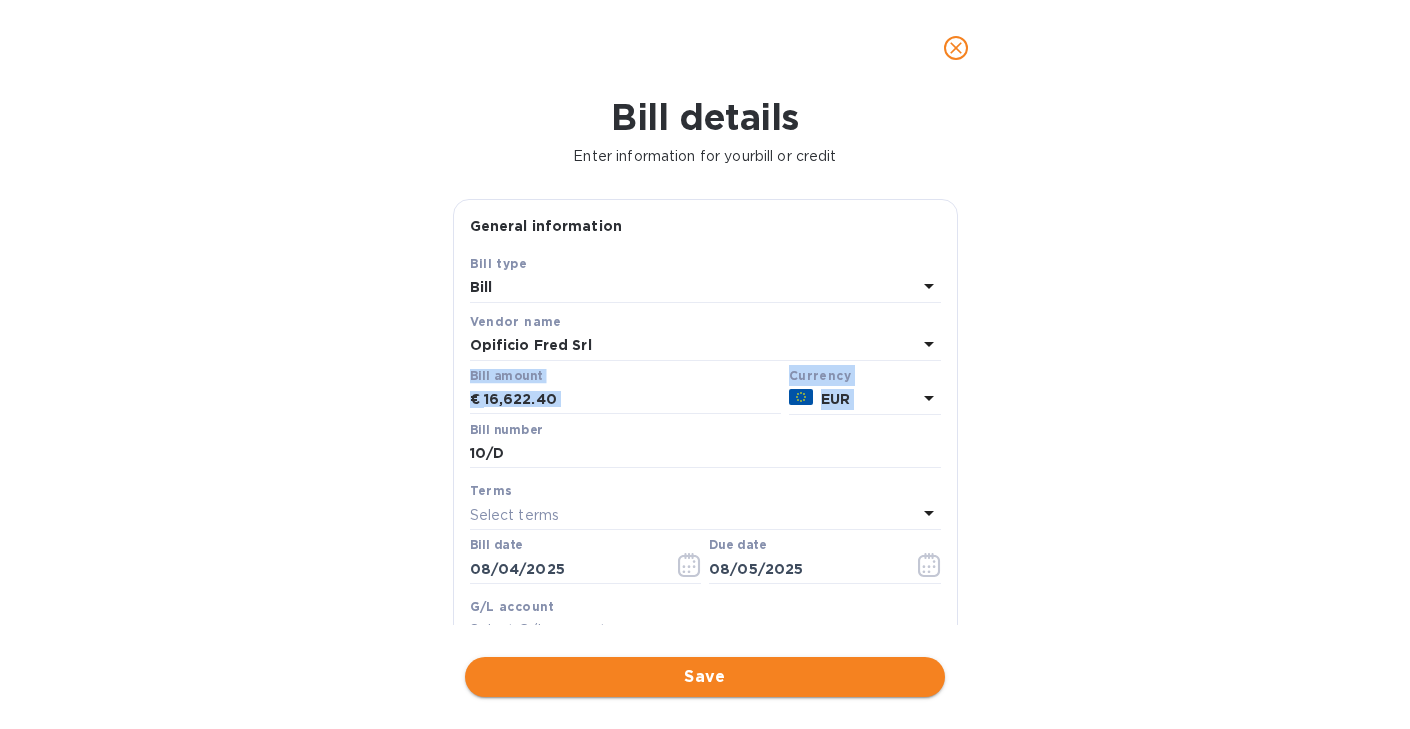click on "Save" at bounding box center [705, 677] 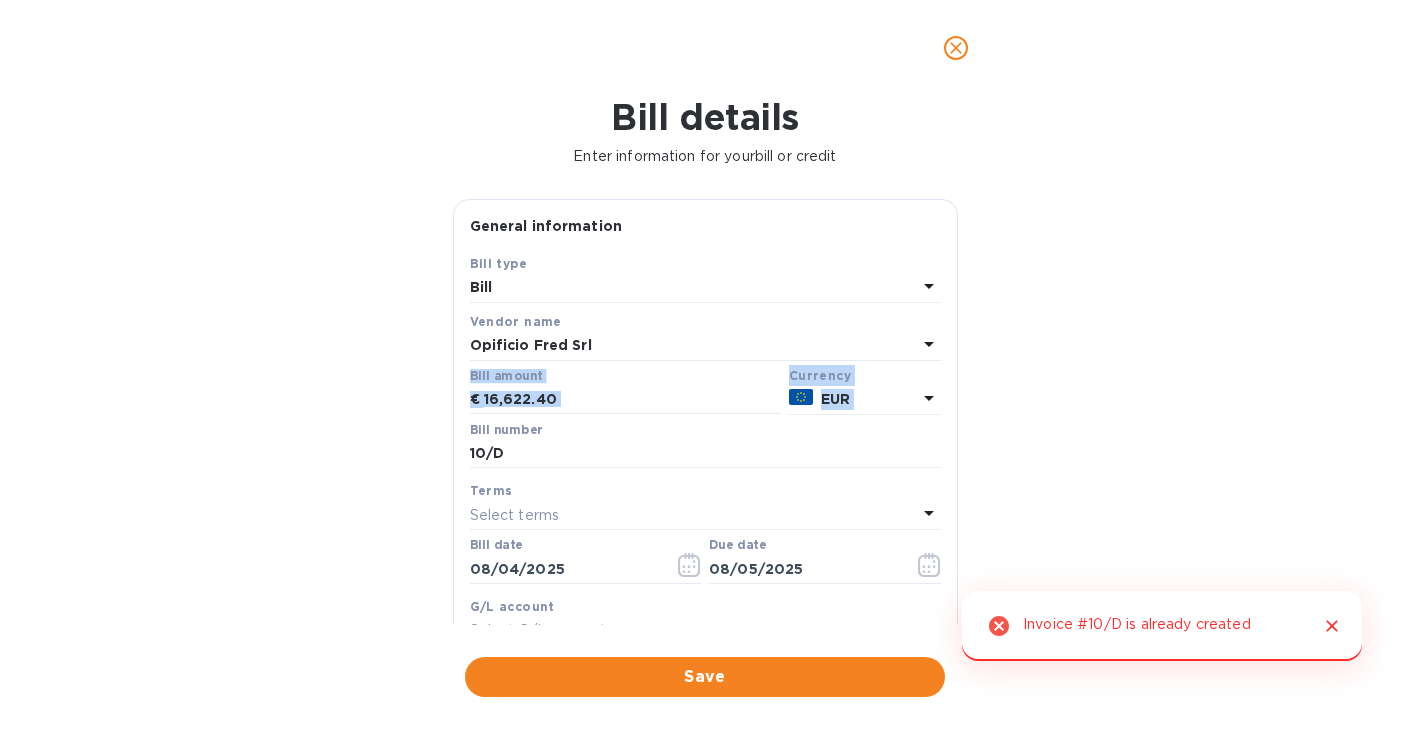 click 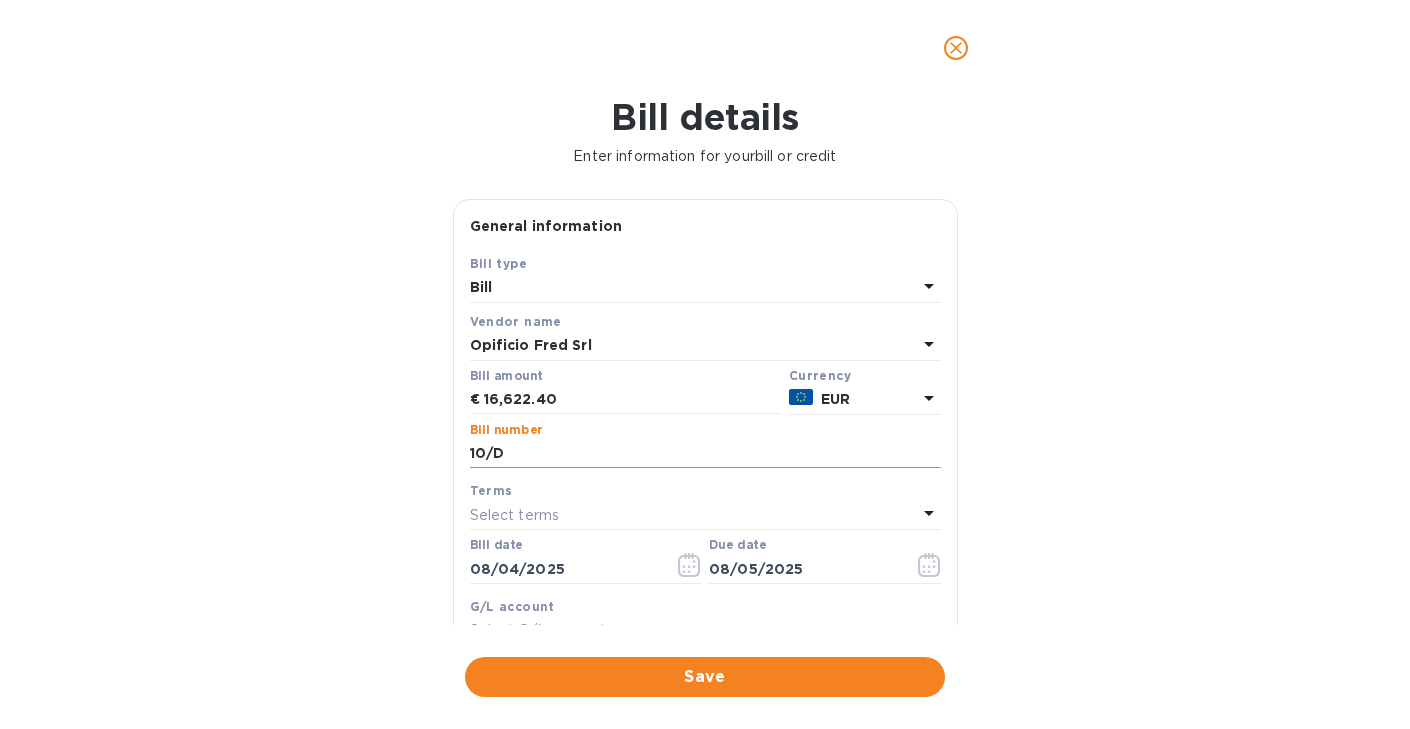 click on "10/D" at bounding box center (705, 454) 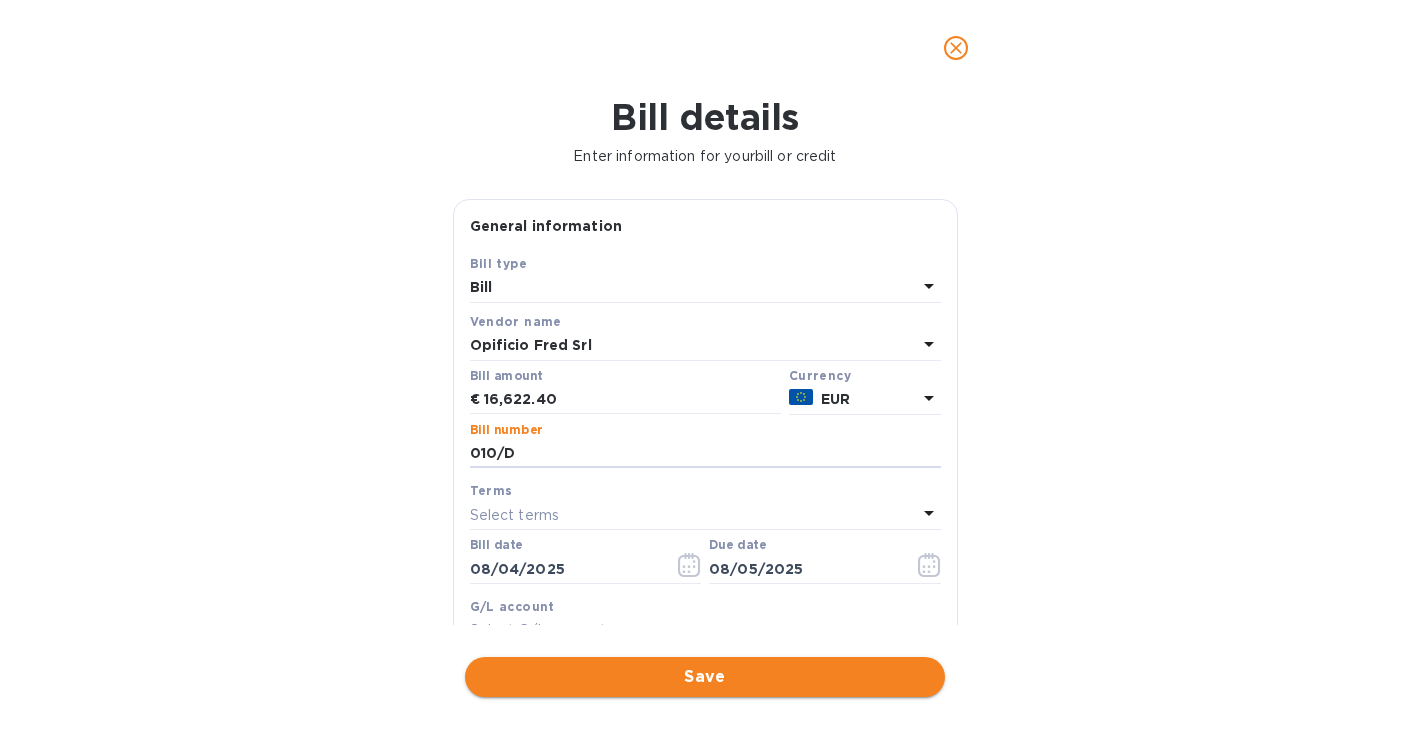 type on "010/D" 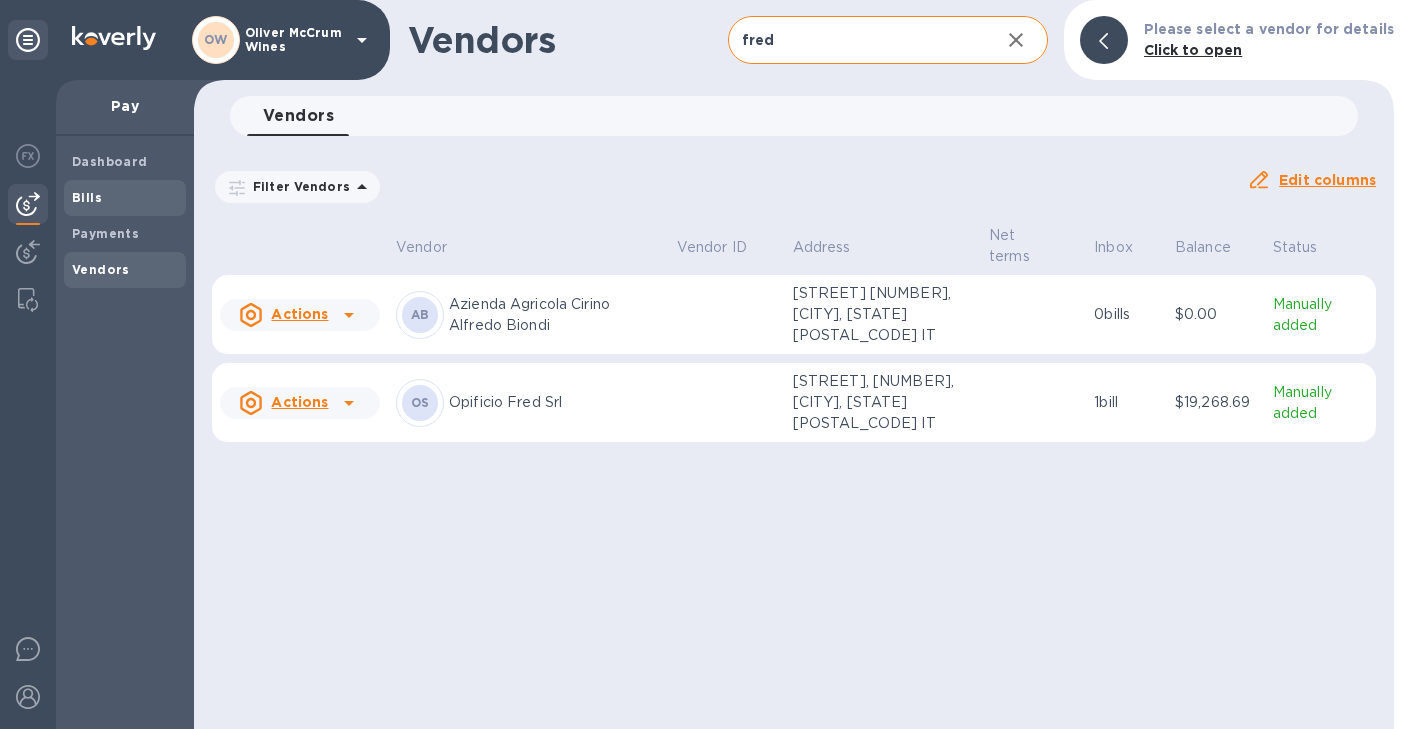 click on "Bills" at bounding box center (125, 198) 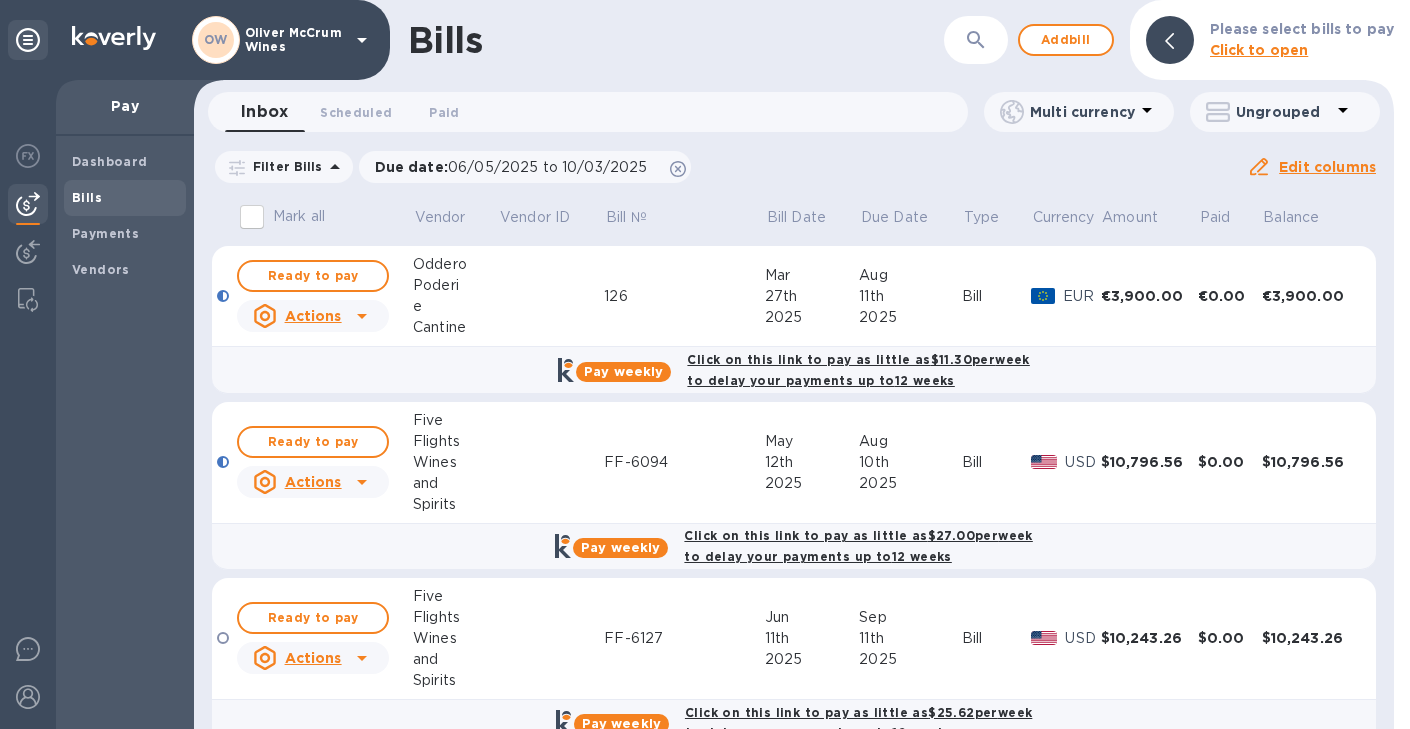 scroll, scrollTop: 687, scrollLeft: 0, axis: vertical 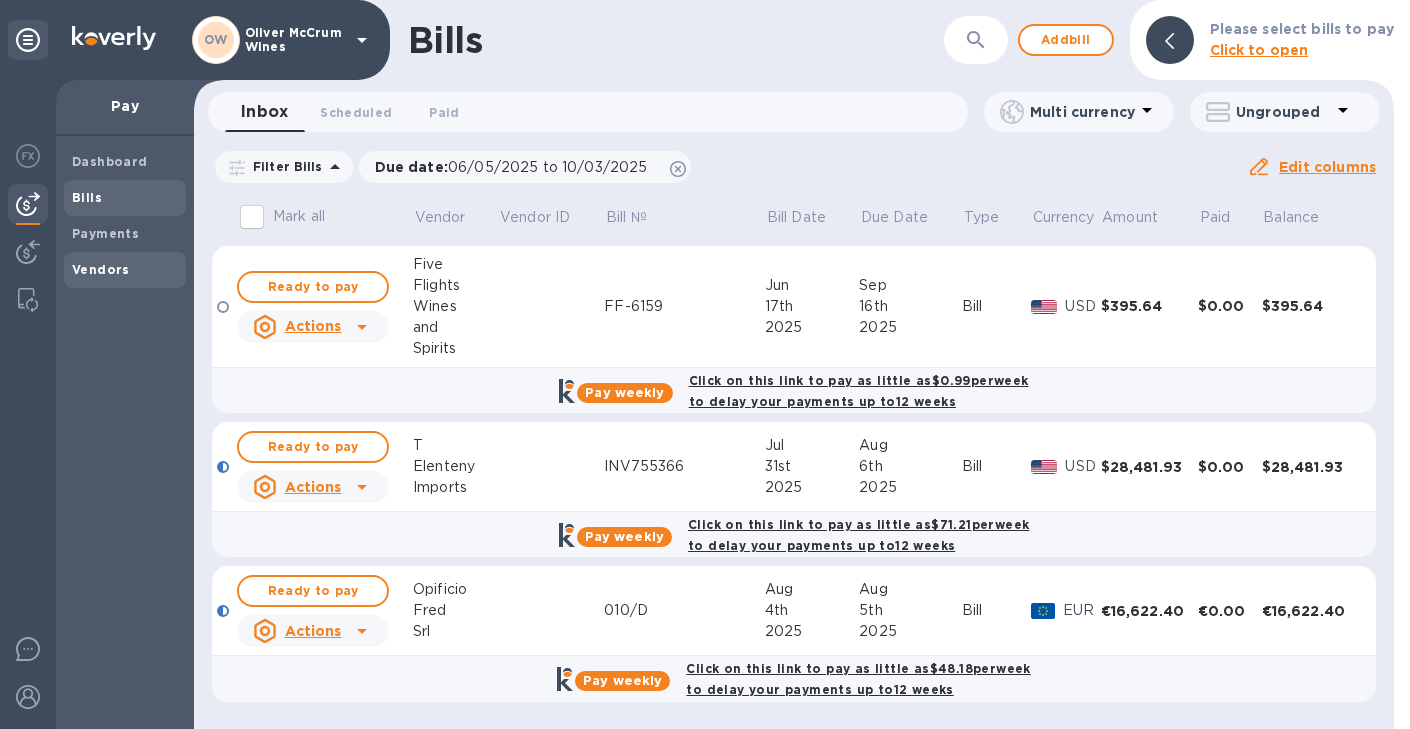 click on "Vendors" at bounding box center [101, 269] 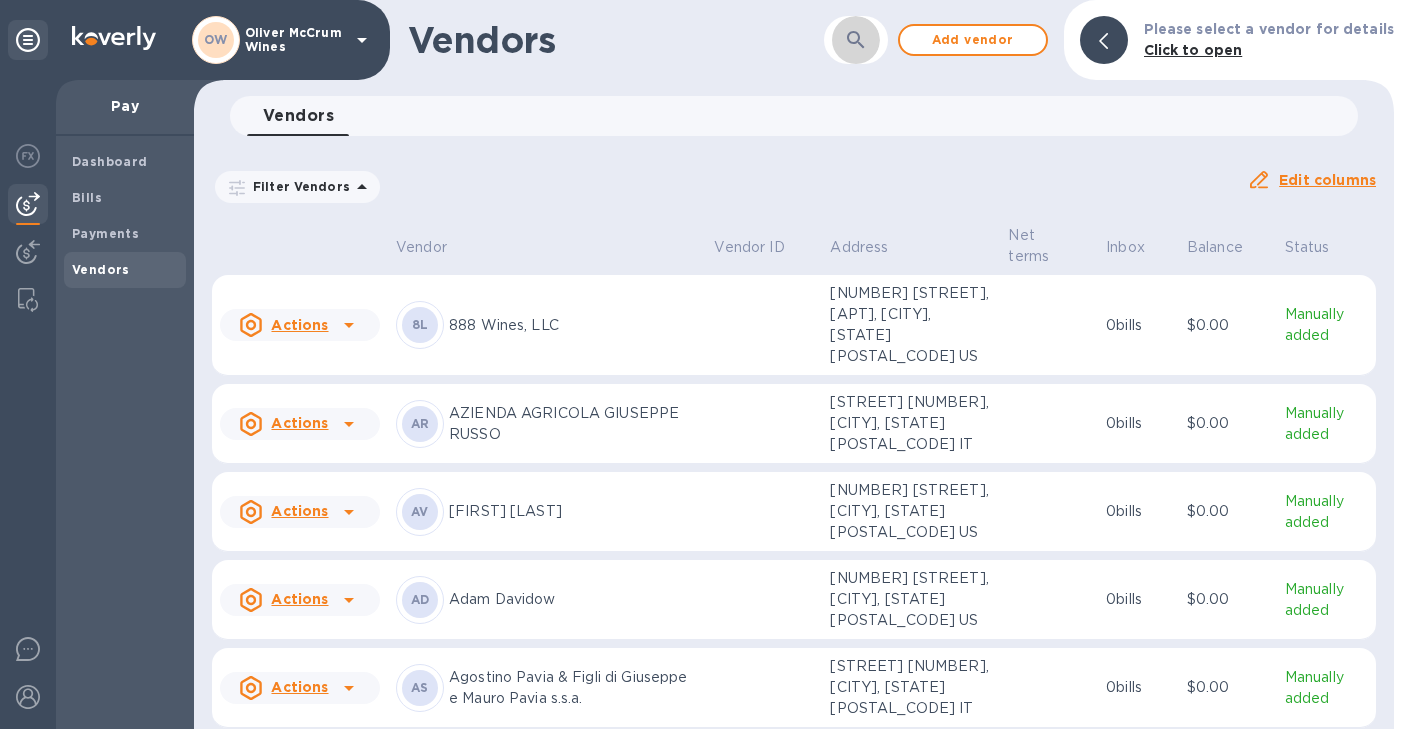 click 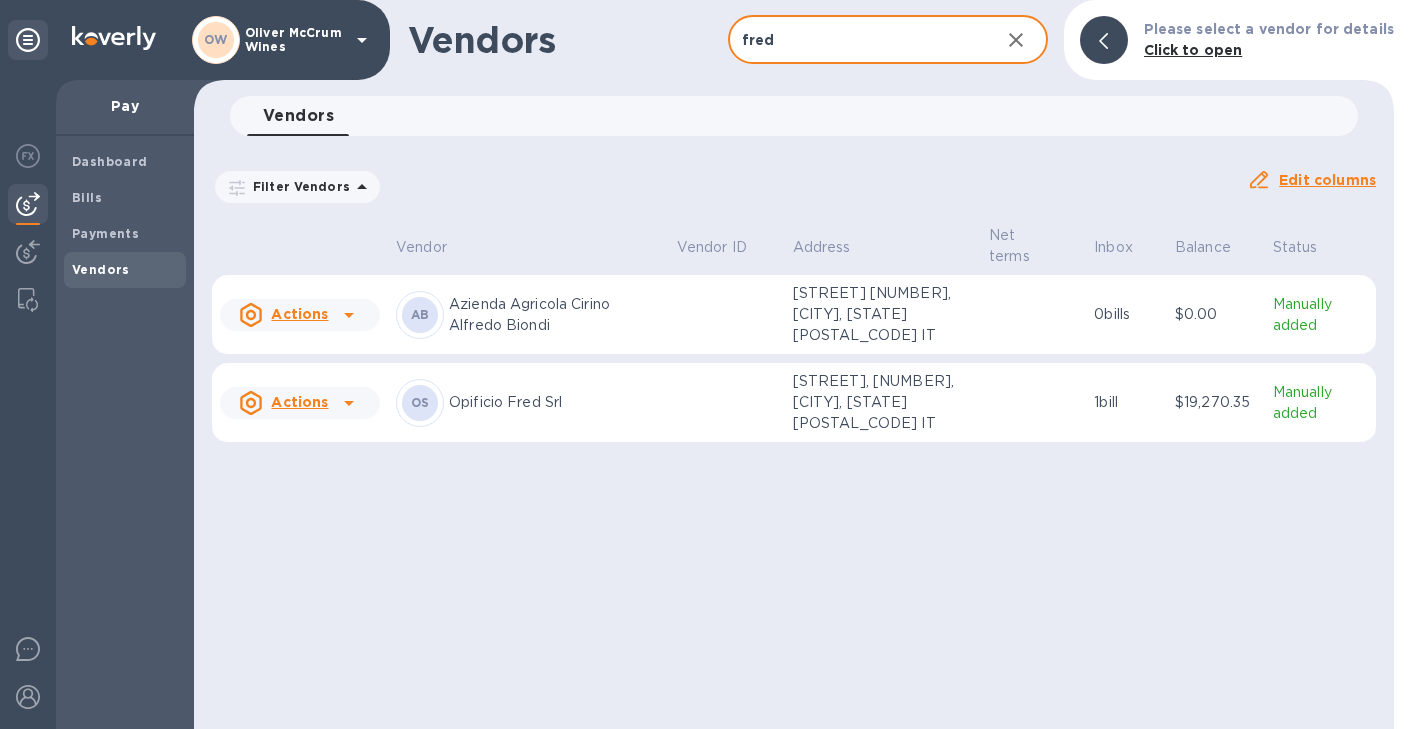 type on "fred" 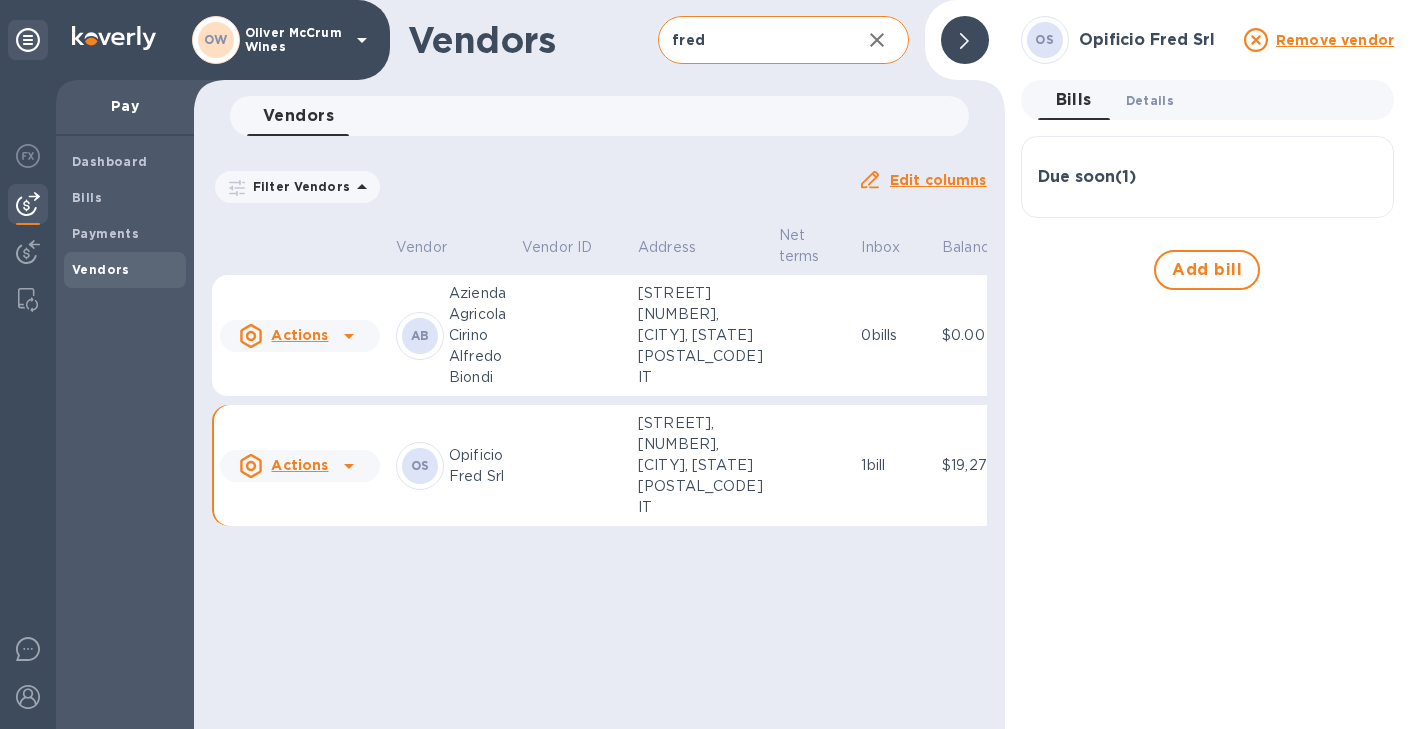click on "Details 0" at bounding box center [1150, 100] 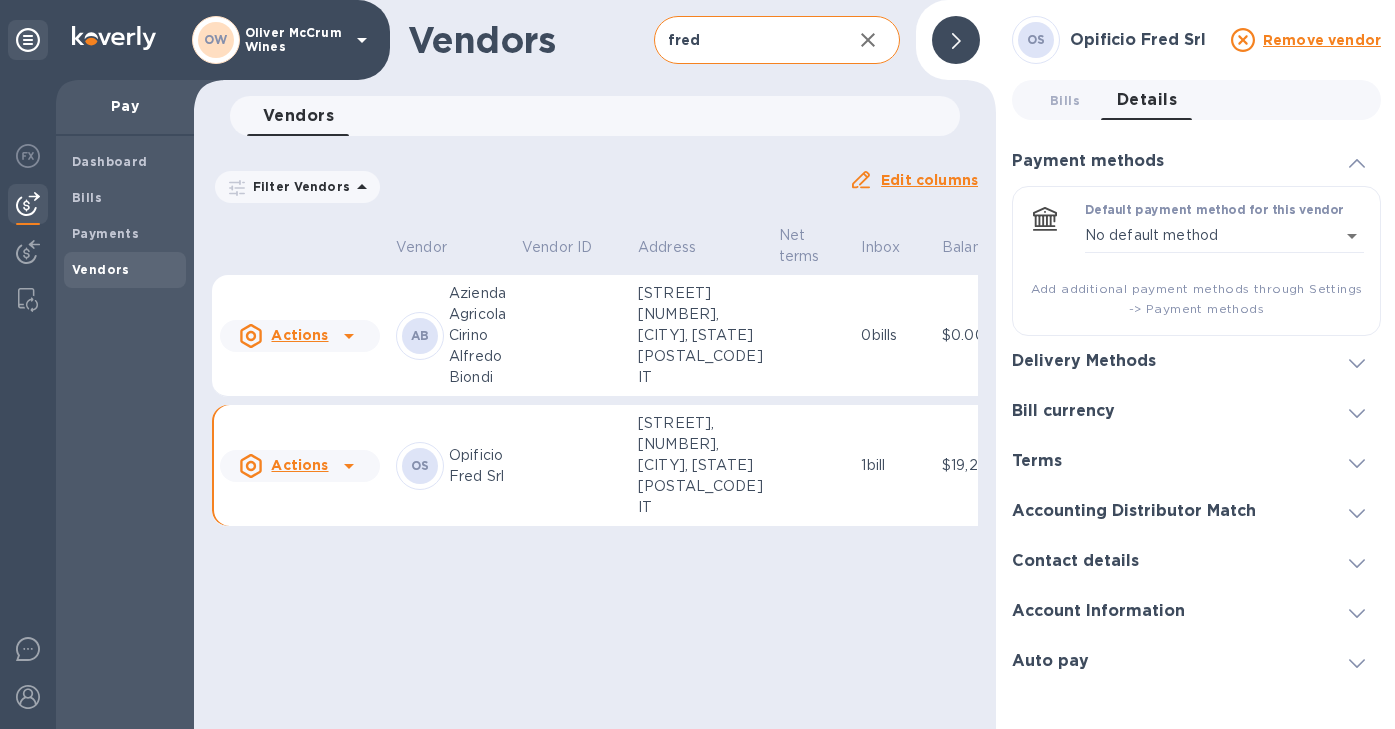 click 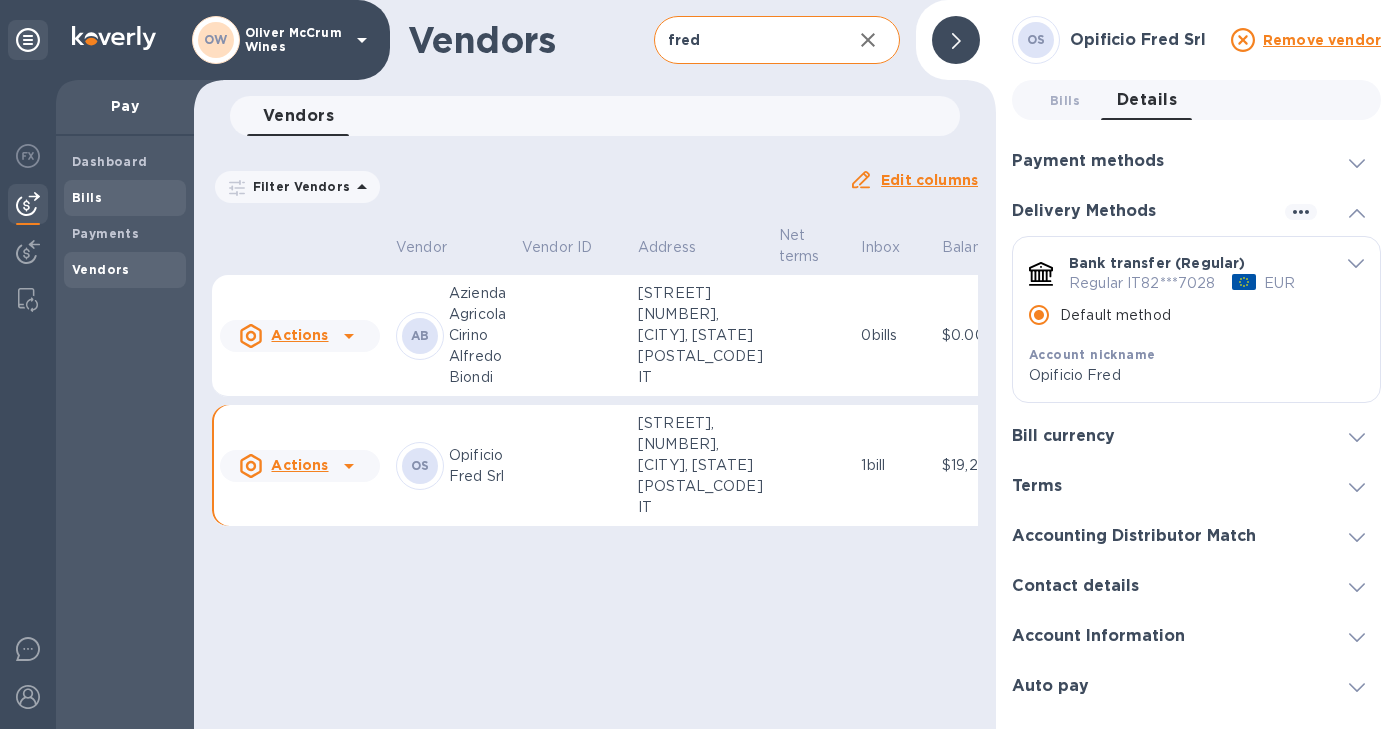click on "Bills" at bounding box center [87, 197] 